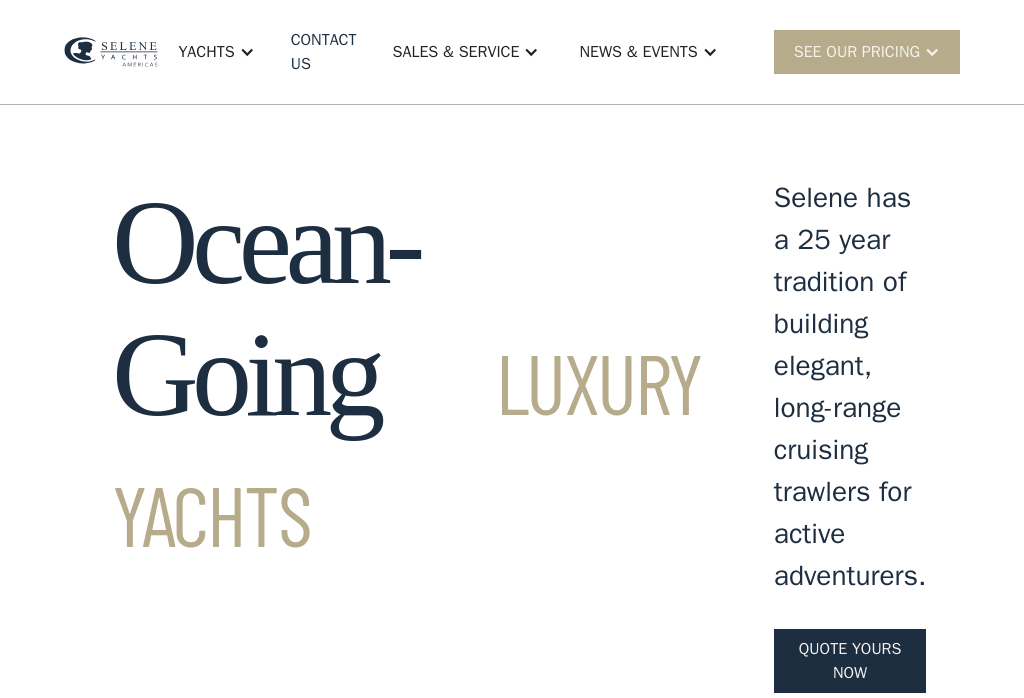 scroll, scrollTop: 0, scrollLeft: 0, axis: both 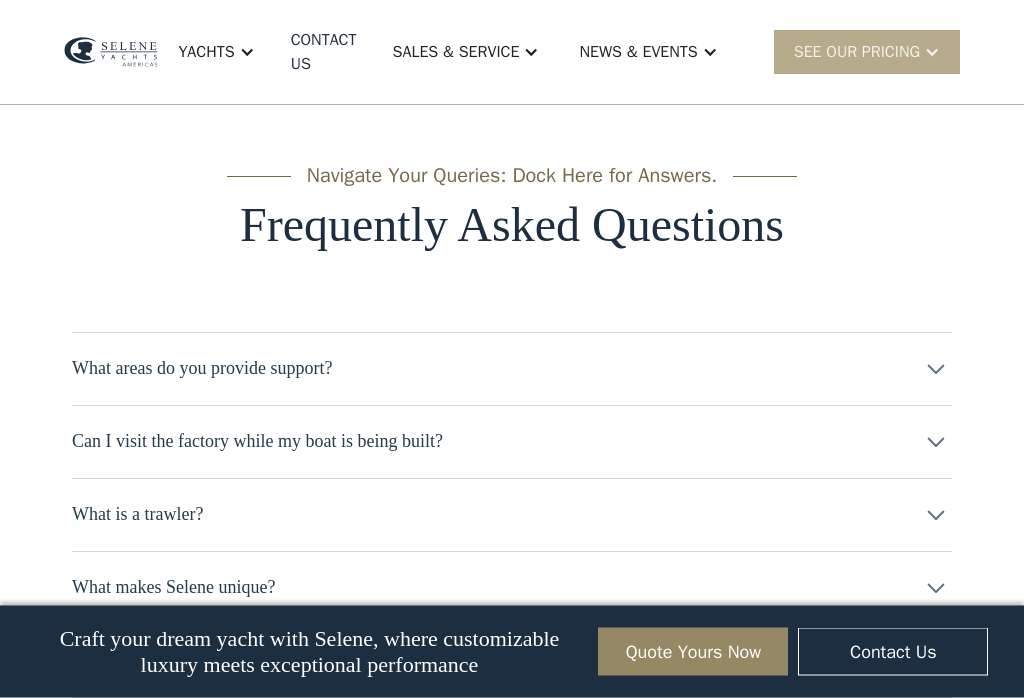 click at bounding box center (936, 370) 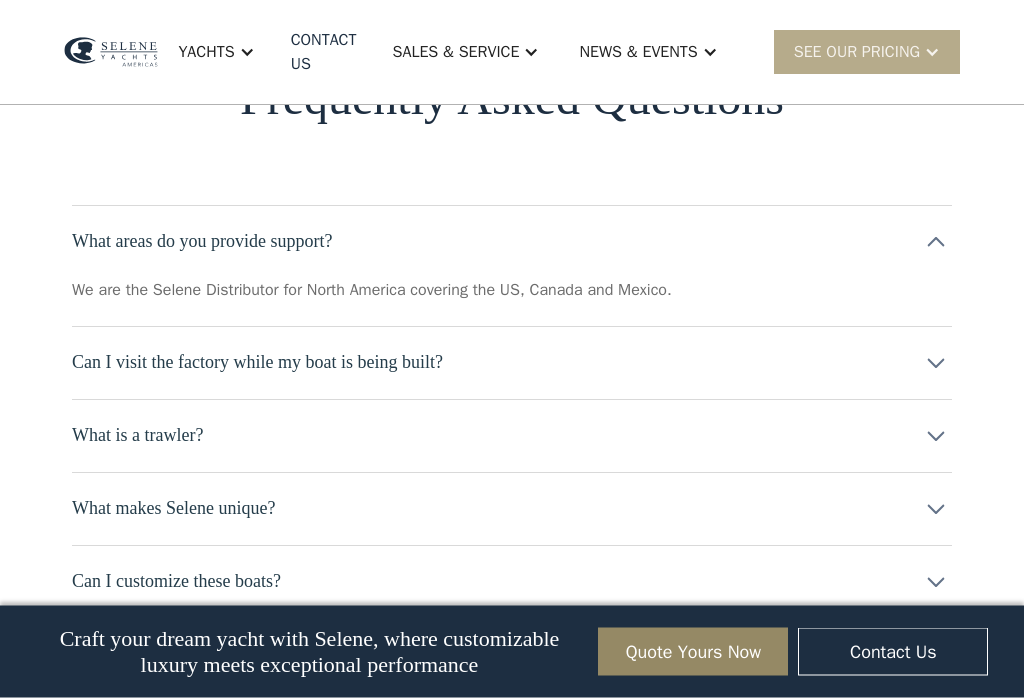 scroll, scrollTop: 9816, scrollLeft: 0, axis: vertical 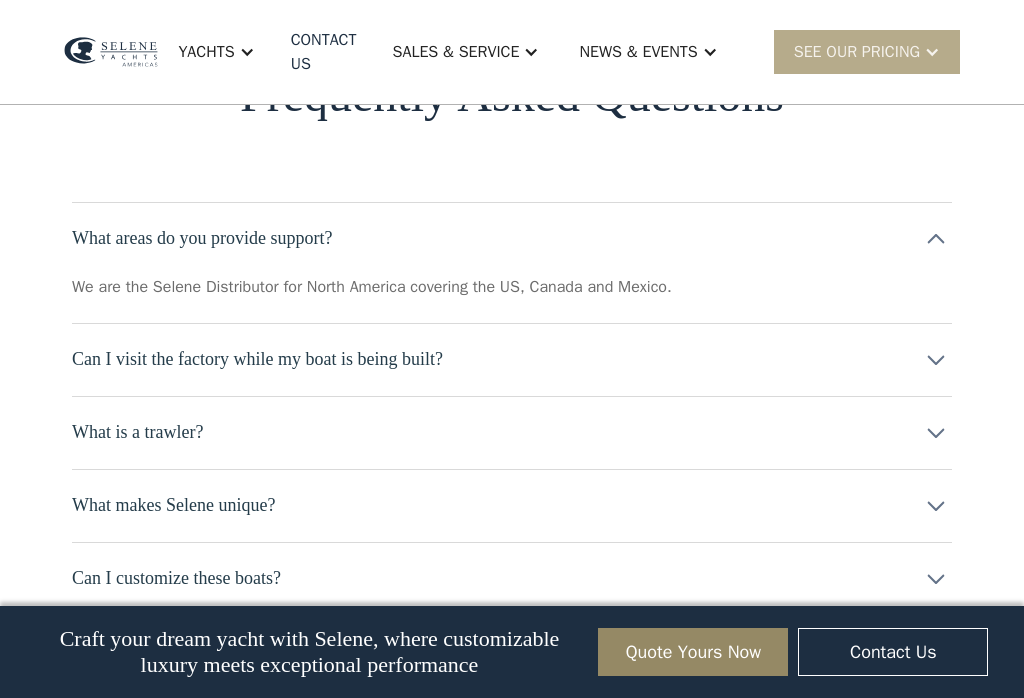 click at bounding box center [936, 239] 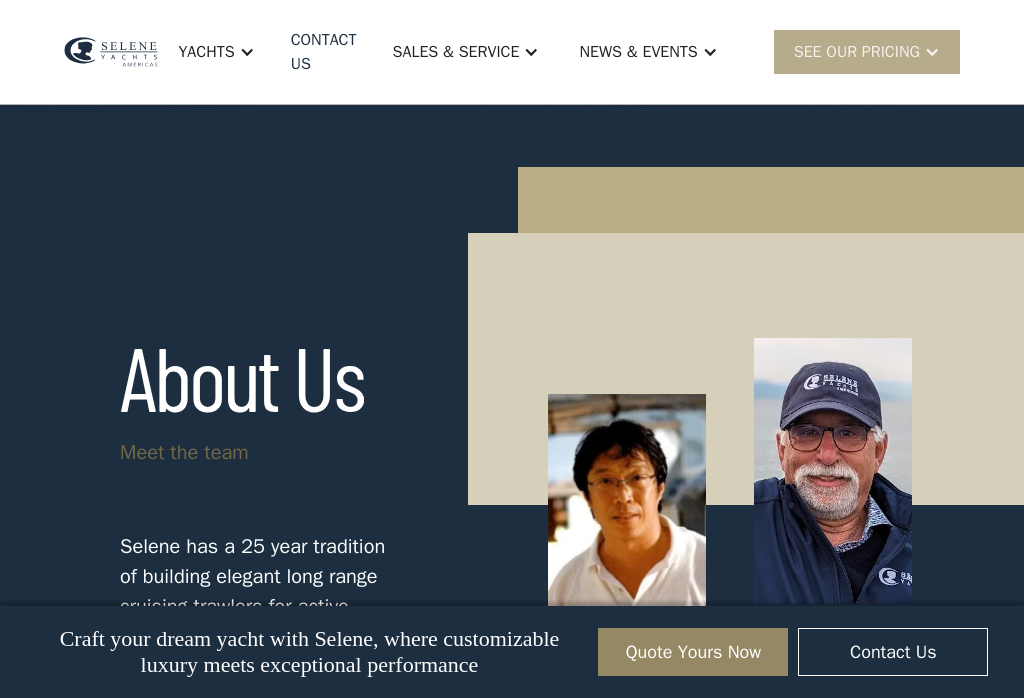 scroll, scrollTop: 8684, scrollLeft: 0, axis: vertical 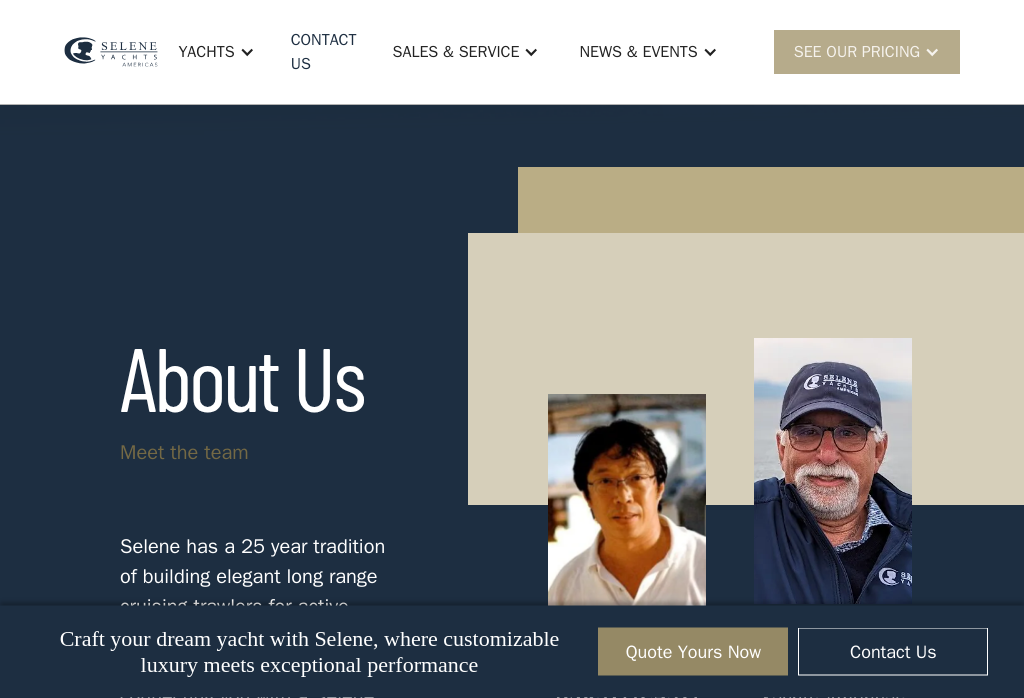 click on "Sales & Service" at bounding box center [466, 52] 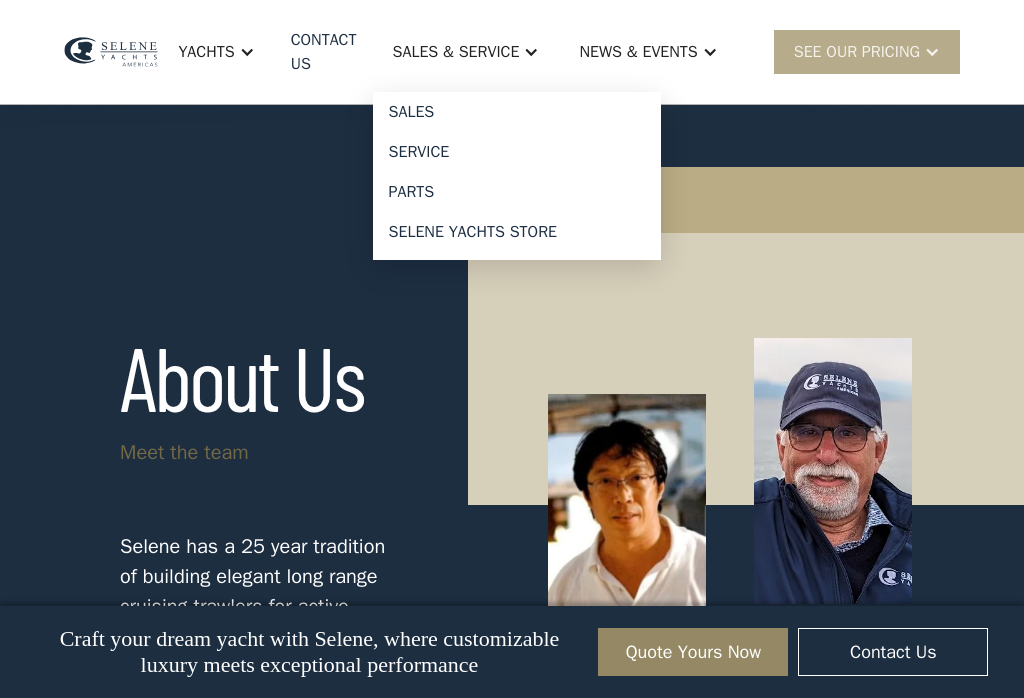 click on "Service" at bounding box center (517, 152) 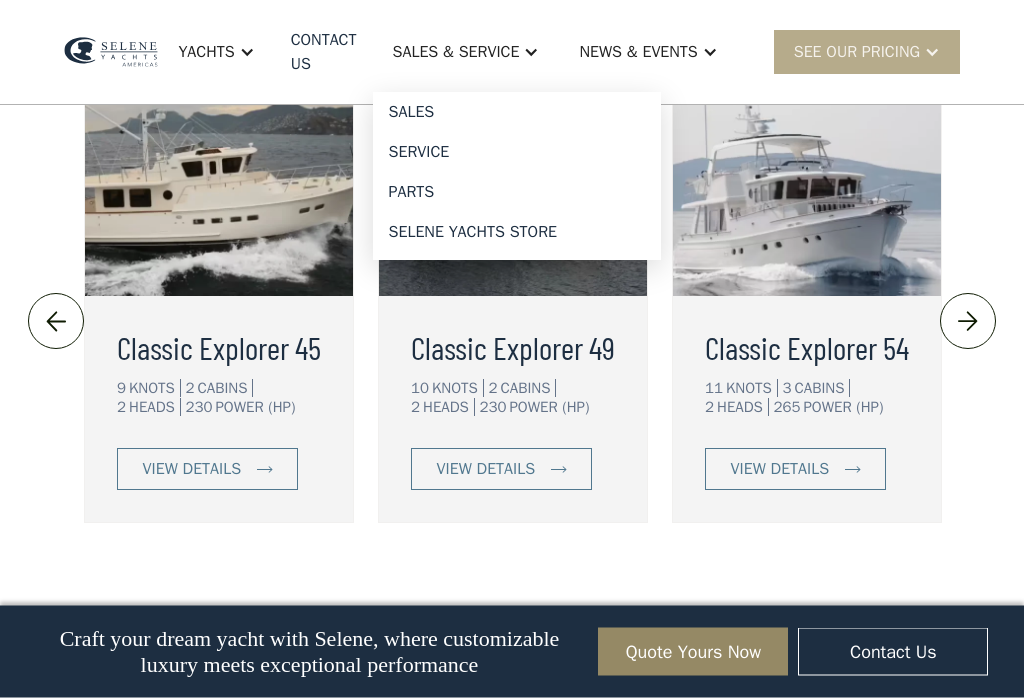 scroll, scrollTop: 4667, scrollLeft: 0, axis: vertical 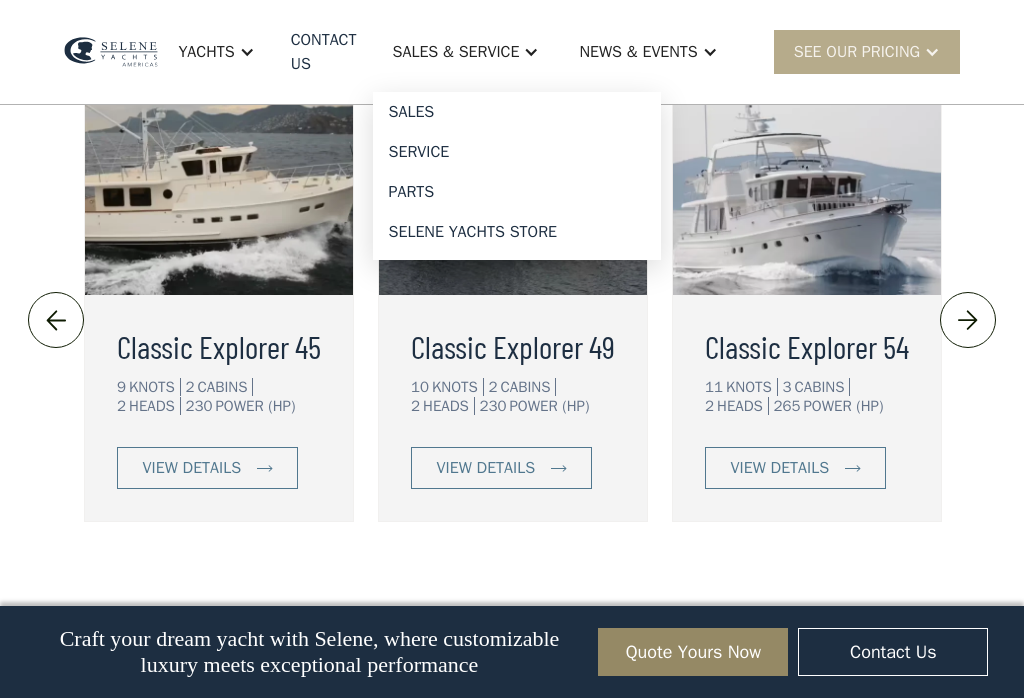 click on "view details" at bounding box center (192, 468) 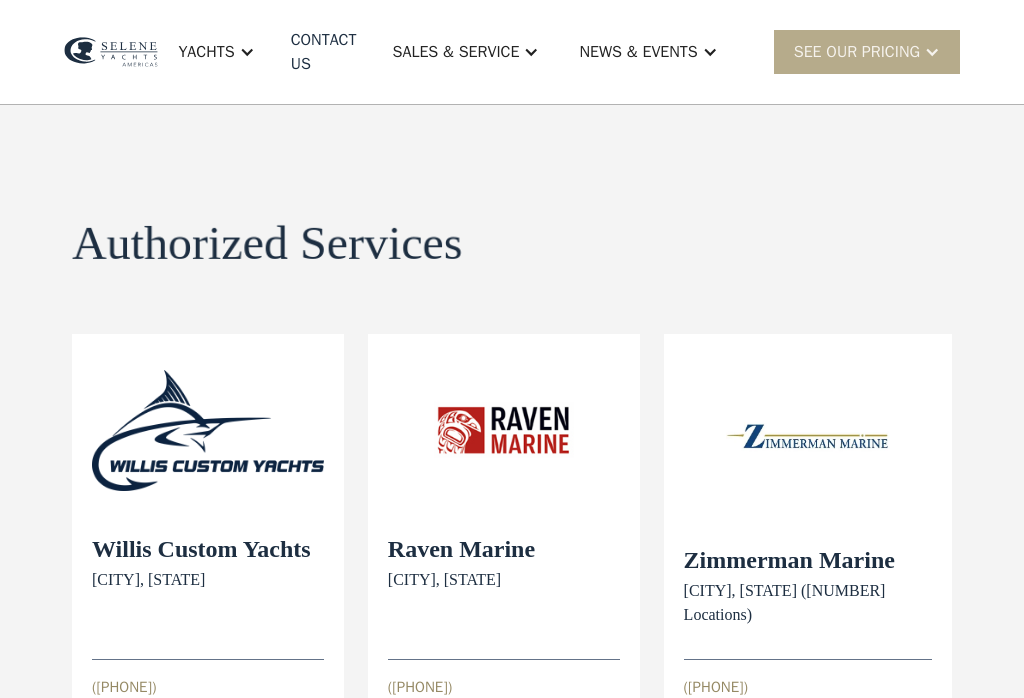 scroll, scrollTop: 0, scrollLeft: 0, axis: both 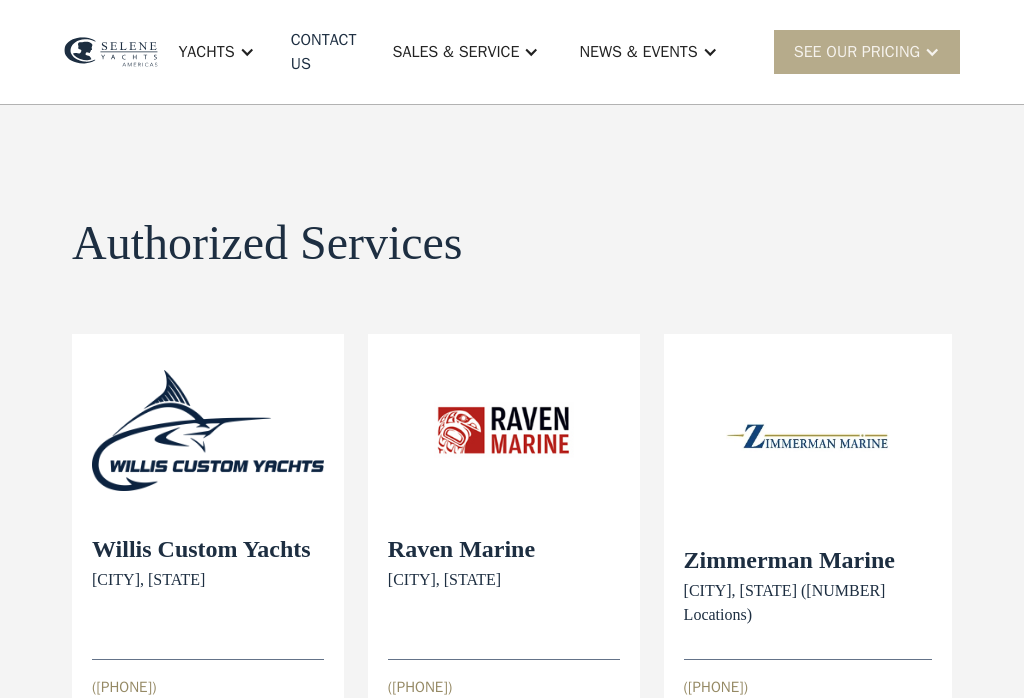 click on "SEE Our Pricing" at bounding box center [857, 52] 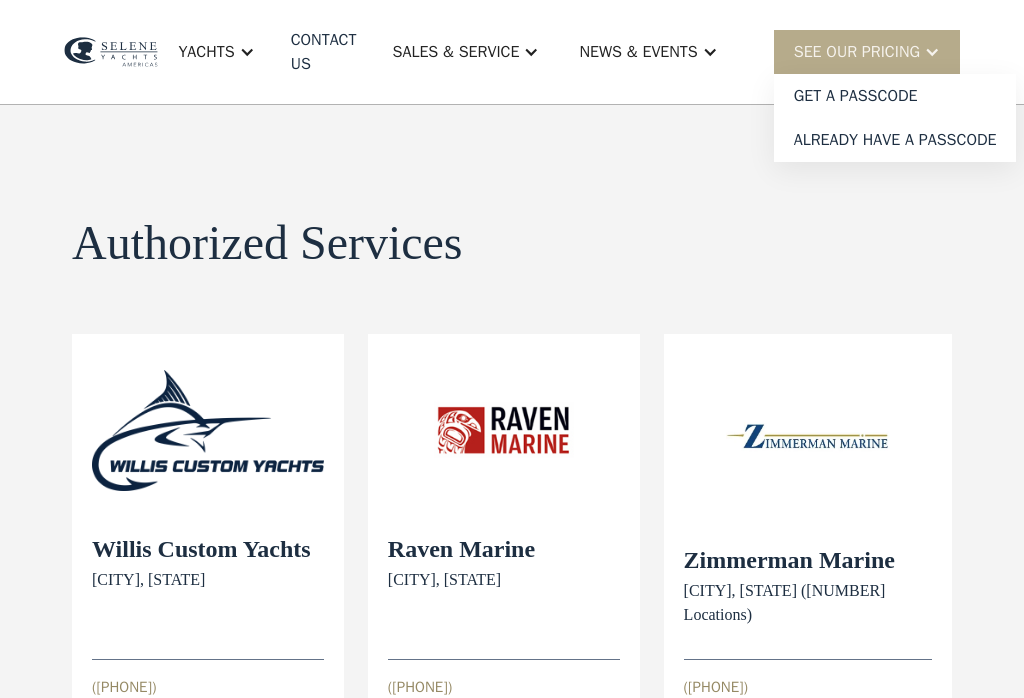 click on "Authorized Services view details" at bounding box center (512, 243) 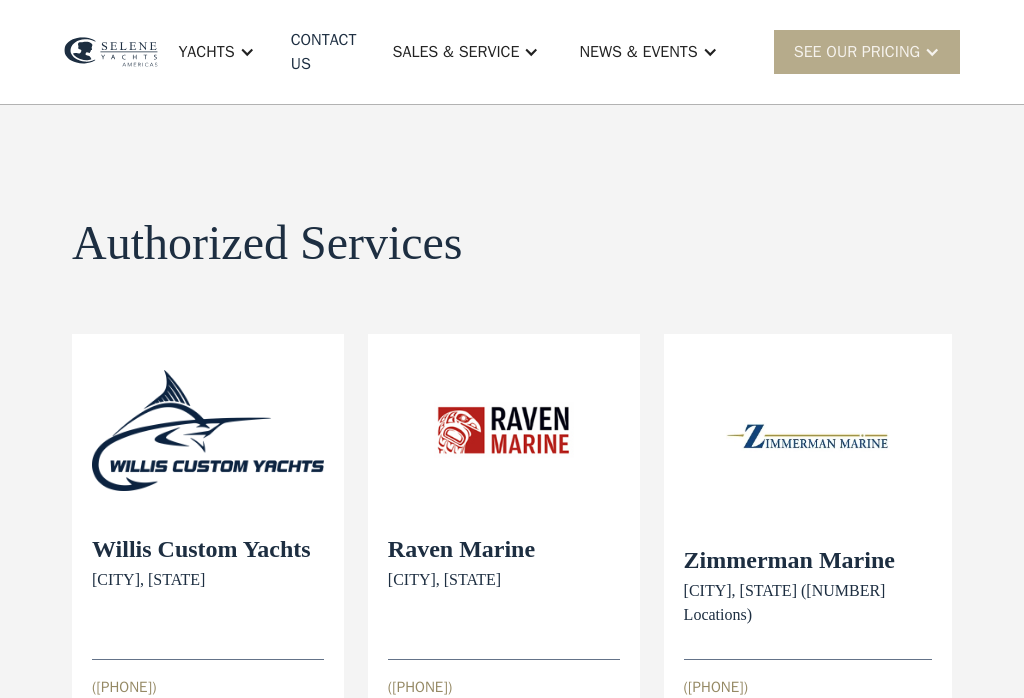 click on "Yachts" at bounding box center (206, 52) 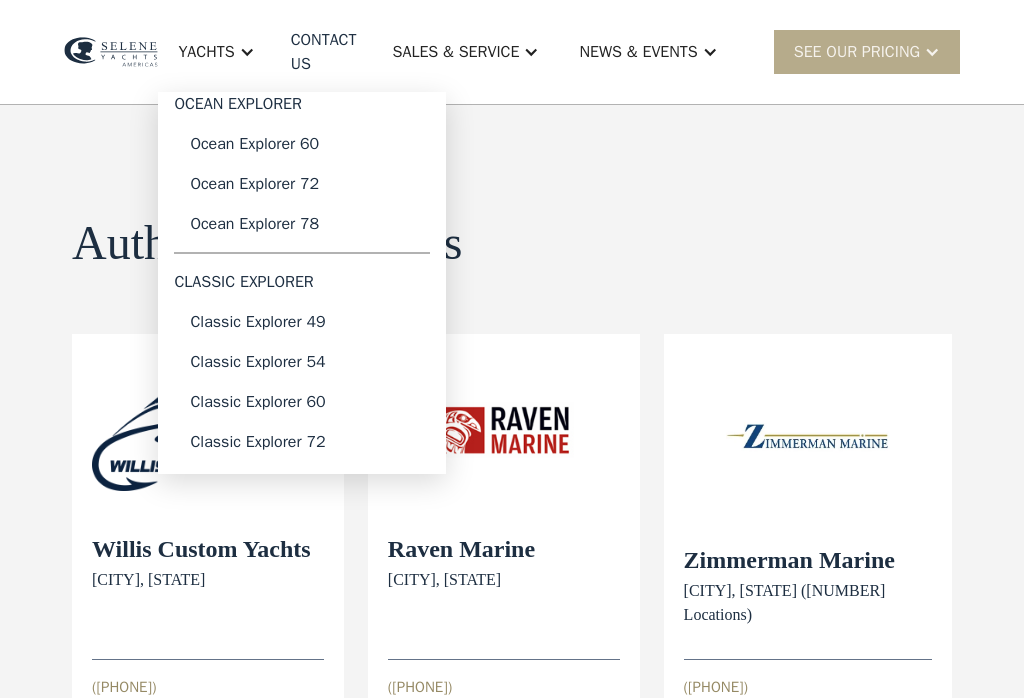 click on "Classic Explorer 49" at bounding box center [302, 322] 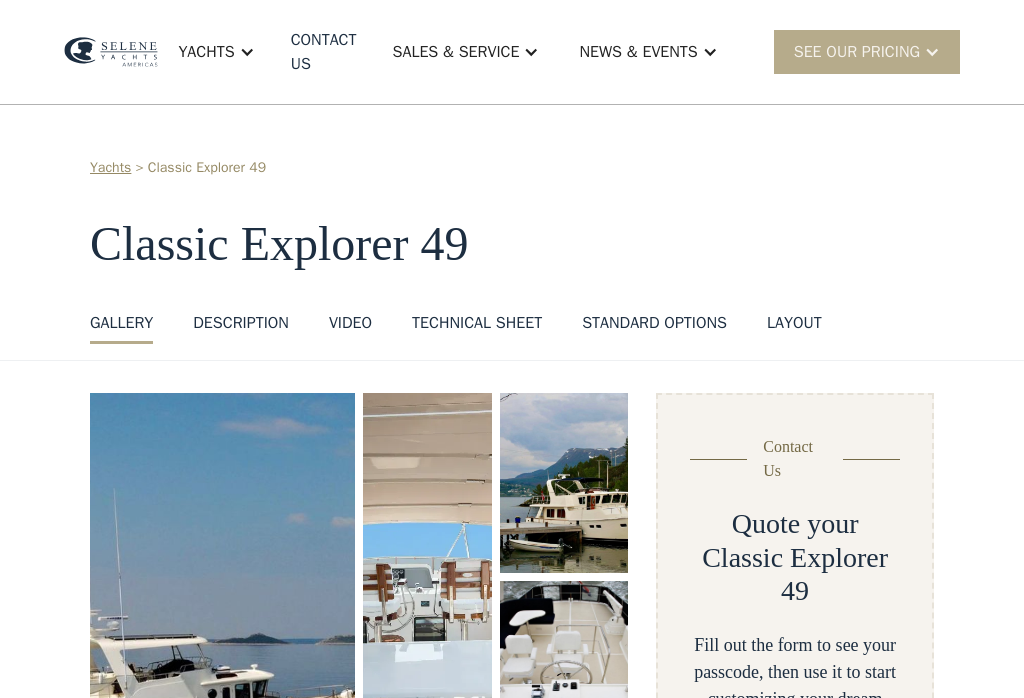 scroll, scrollTop: 467, scrollLeft: 0, axis: vertical 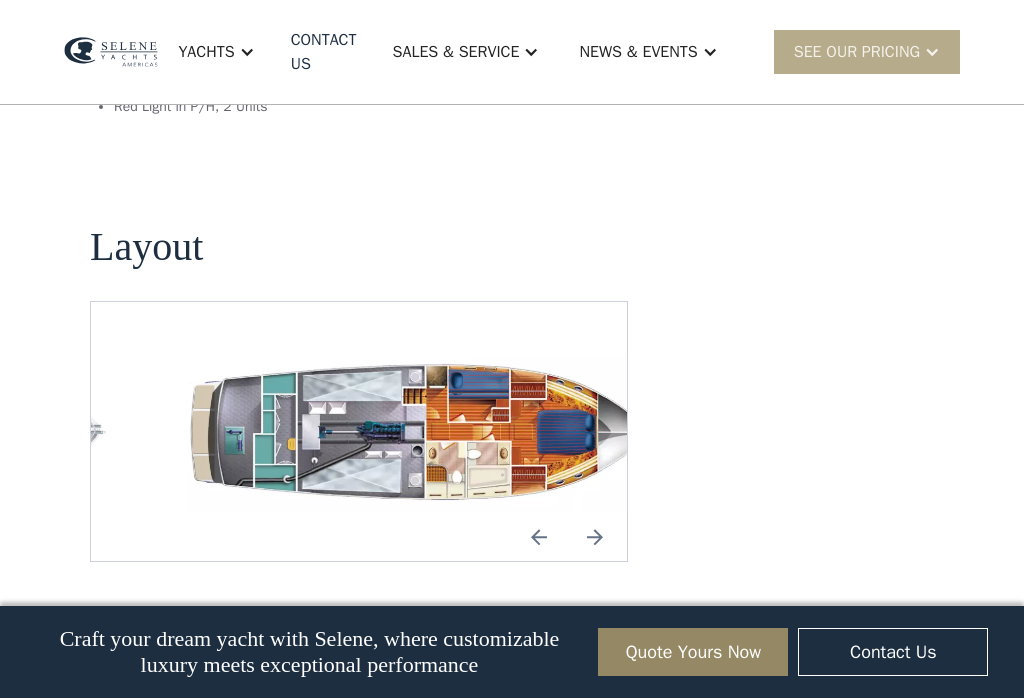 click at bounding box center (595, 537) 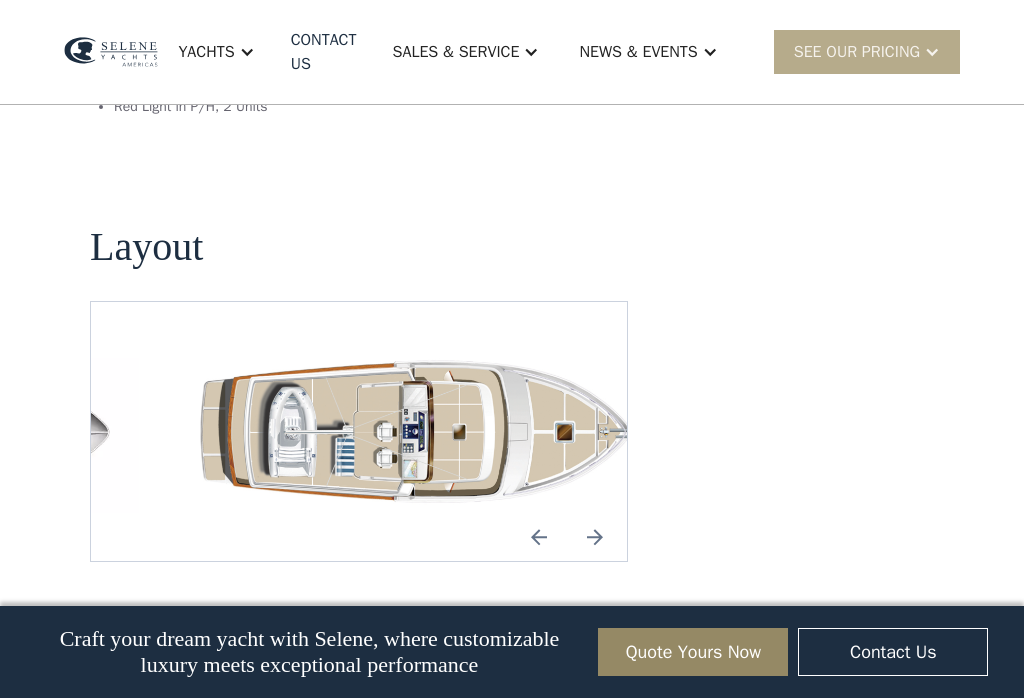 click at bounding box center (595, 537) 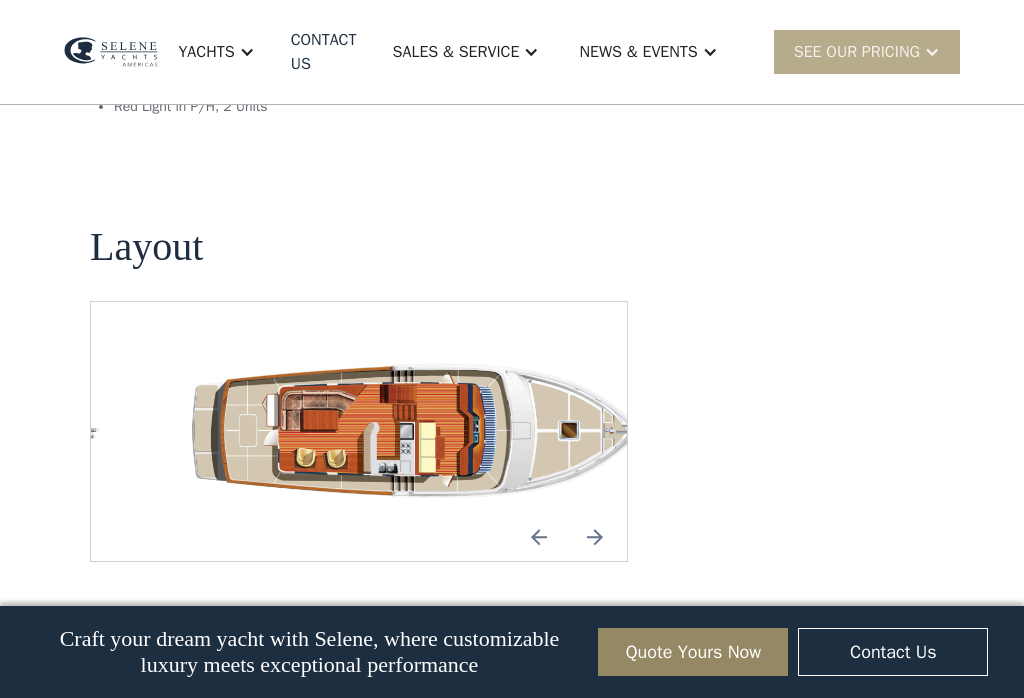click at bounding box center (595, 537) 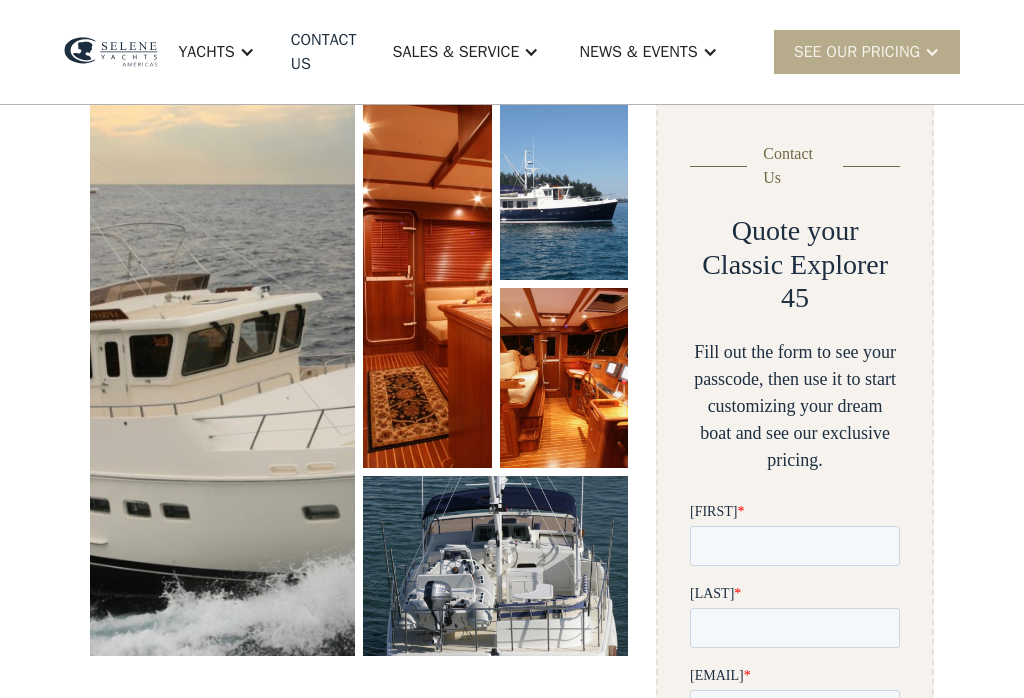 scroll, scrollTop: 293, scrollLeft: 0, axis: vertical 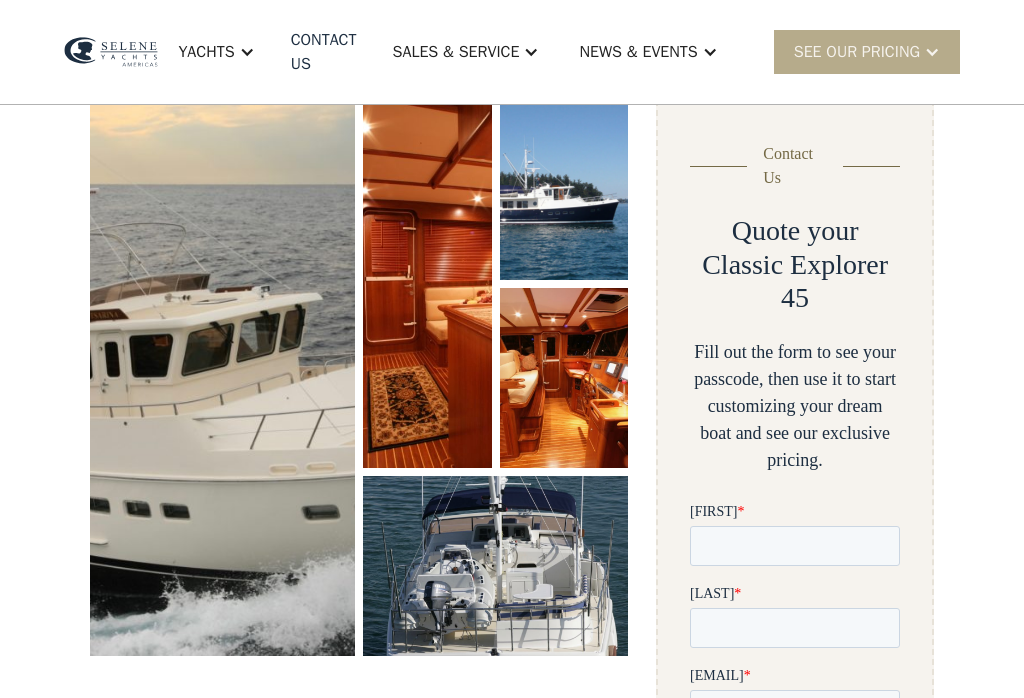 click at bounding box center [222, 378] 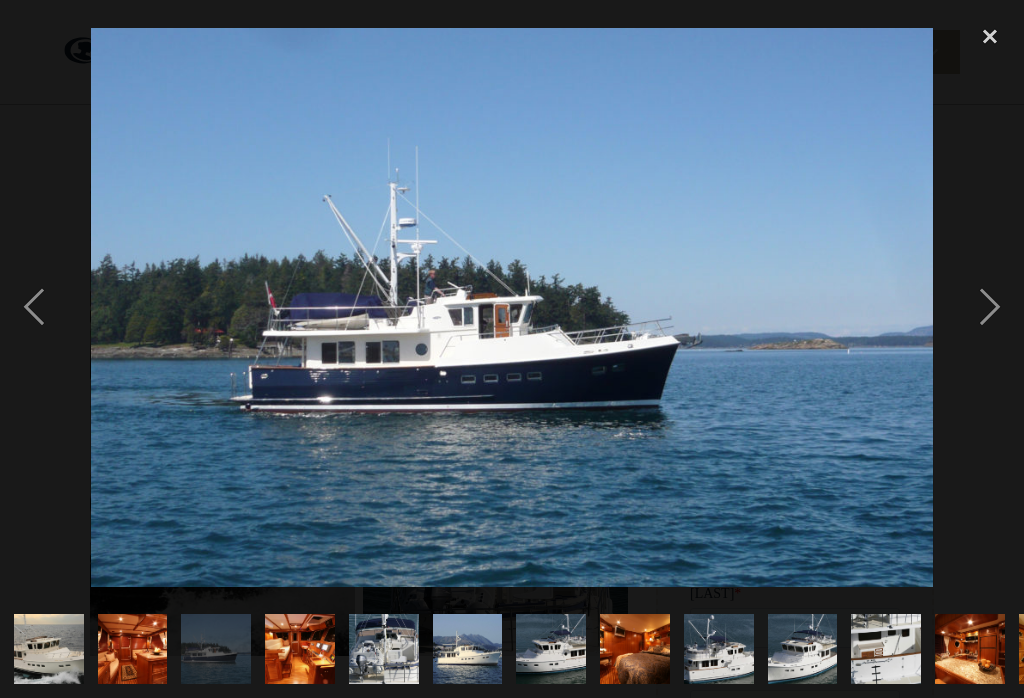 click at bounding box center [34, 307] 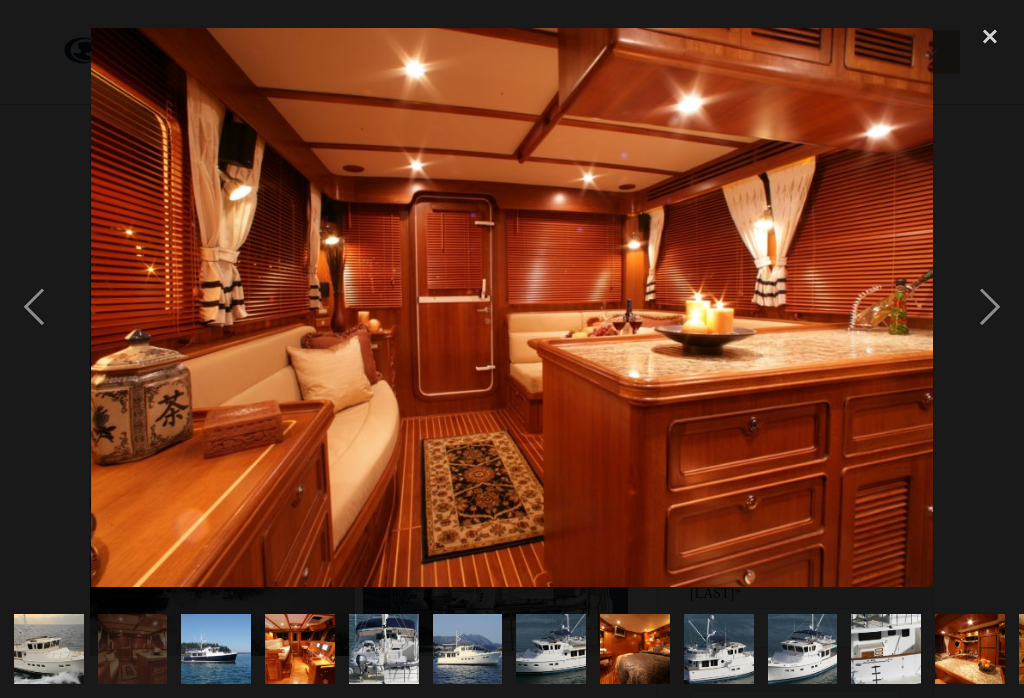 click at bounding box center [34, 307] 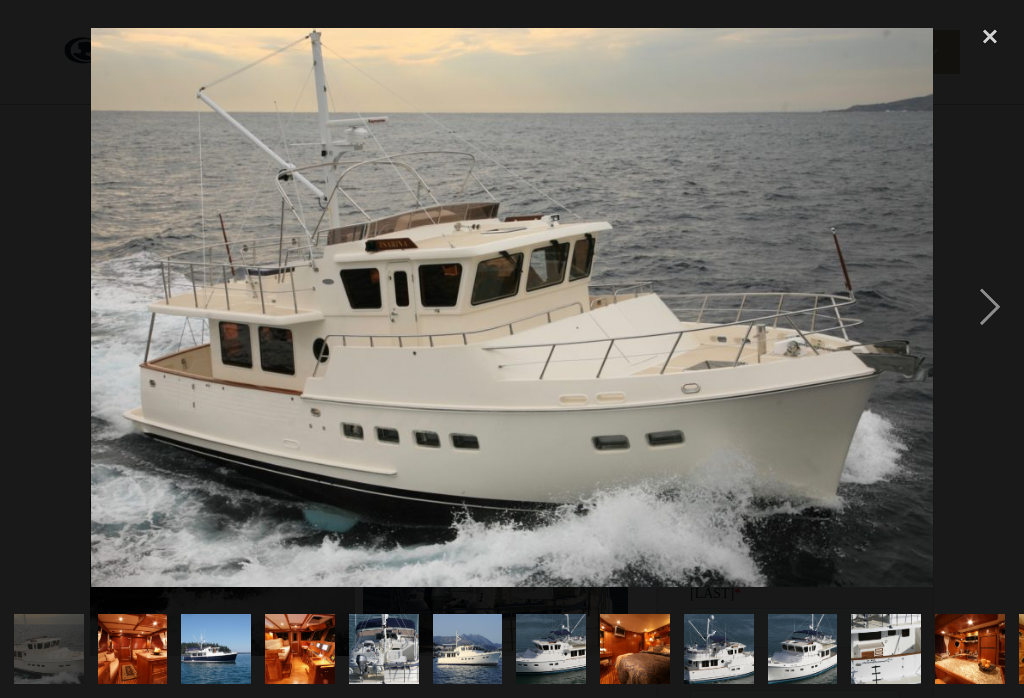 click at bounding box center (990, 307) 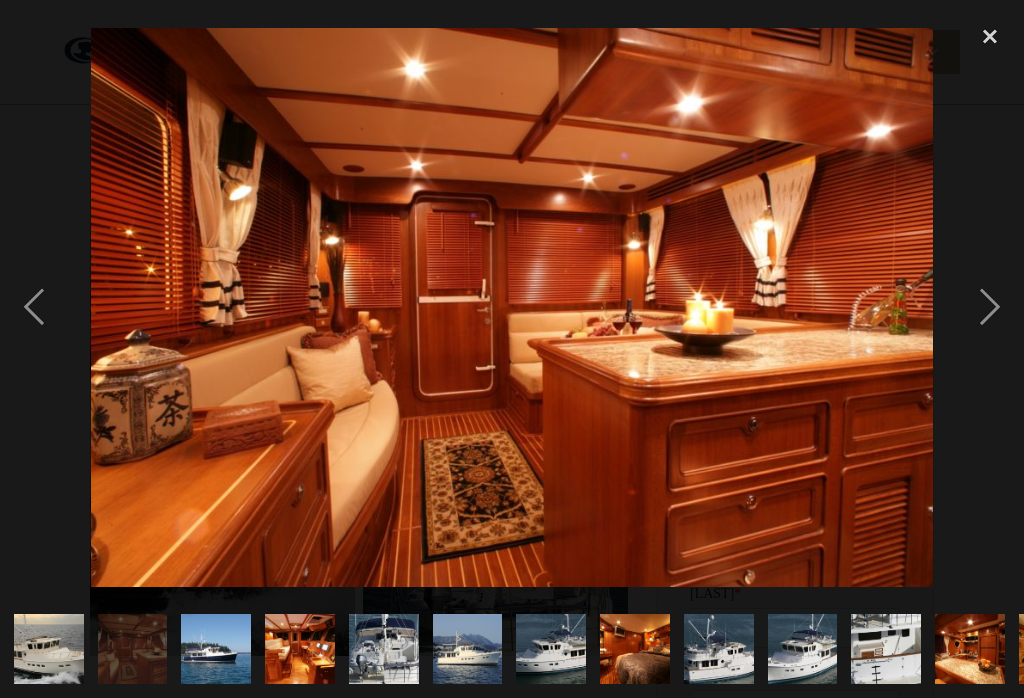 click at bounding box center (990, 307) 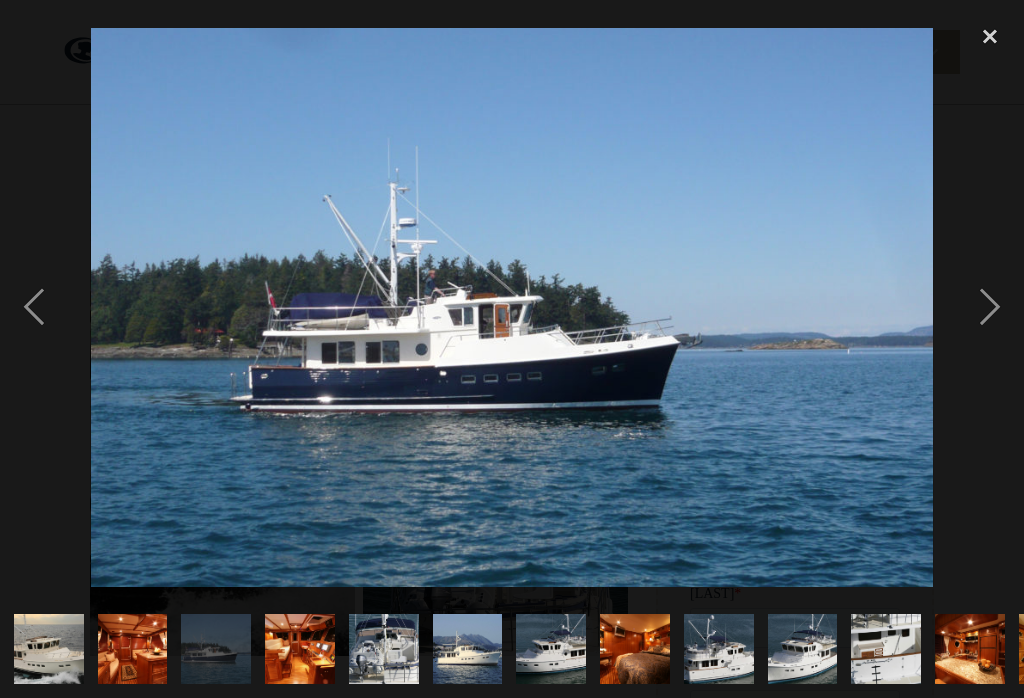 click at bounding box center (990, 307) 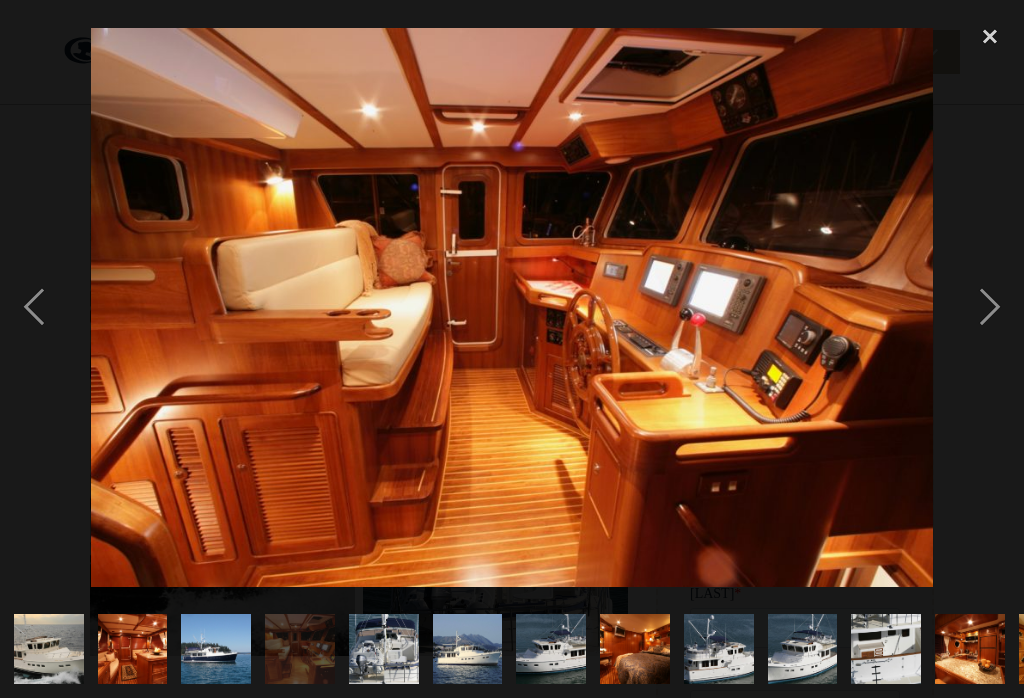 click at bounding box center [990, 307] 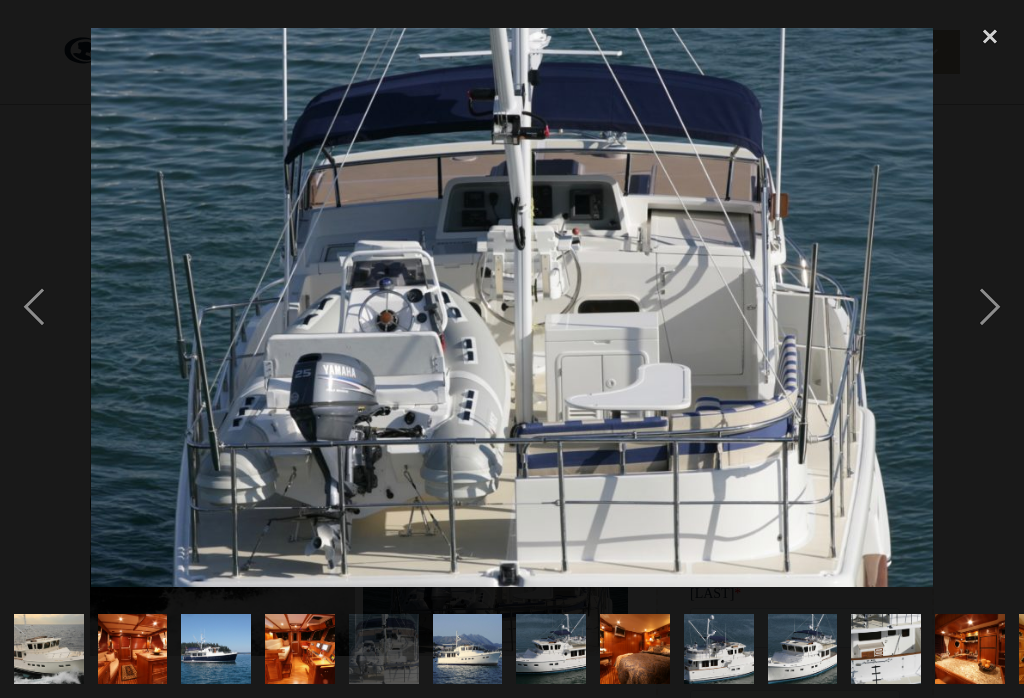 click at bounding box center (990, 307) 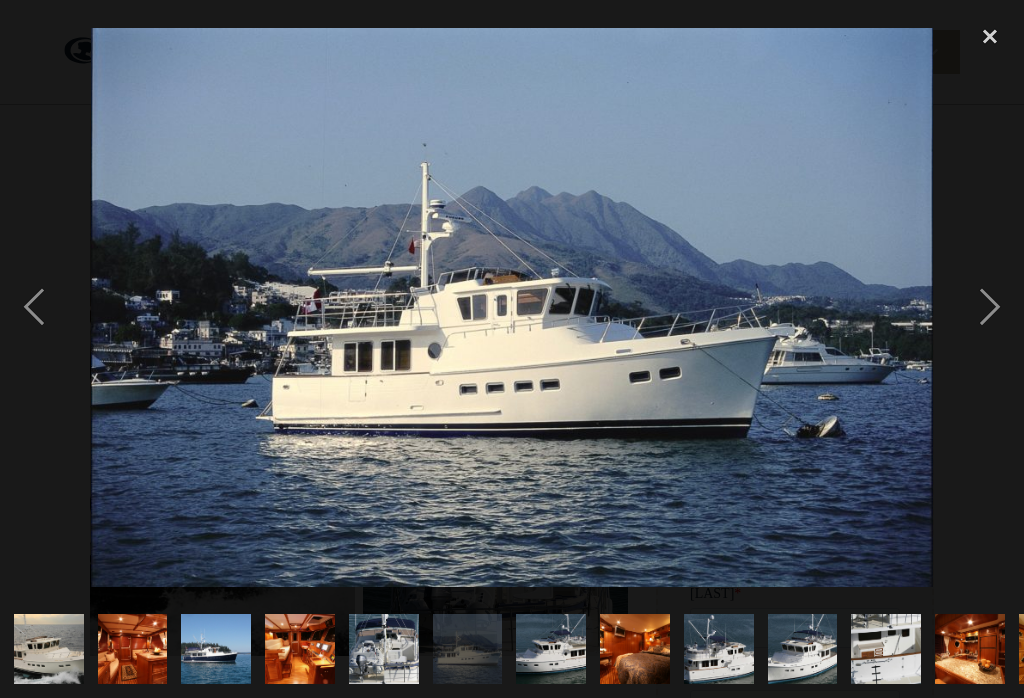 click at bounding box center (990, 307) 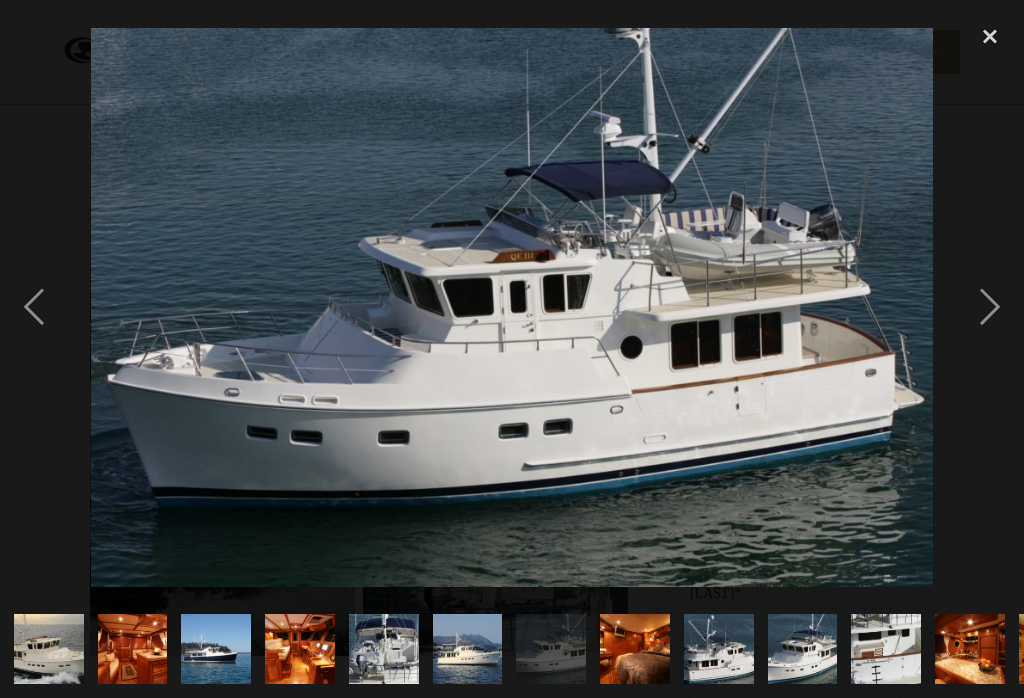 click at bounding box center (990, 307) 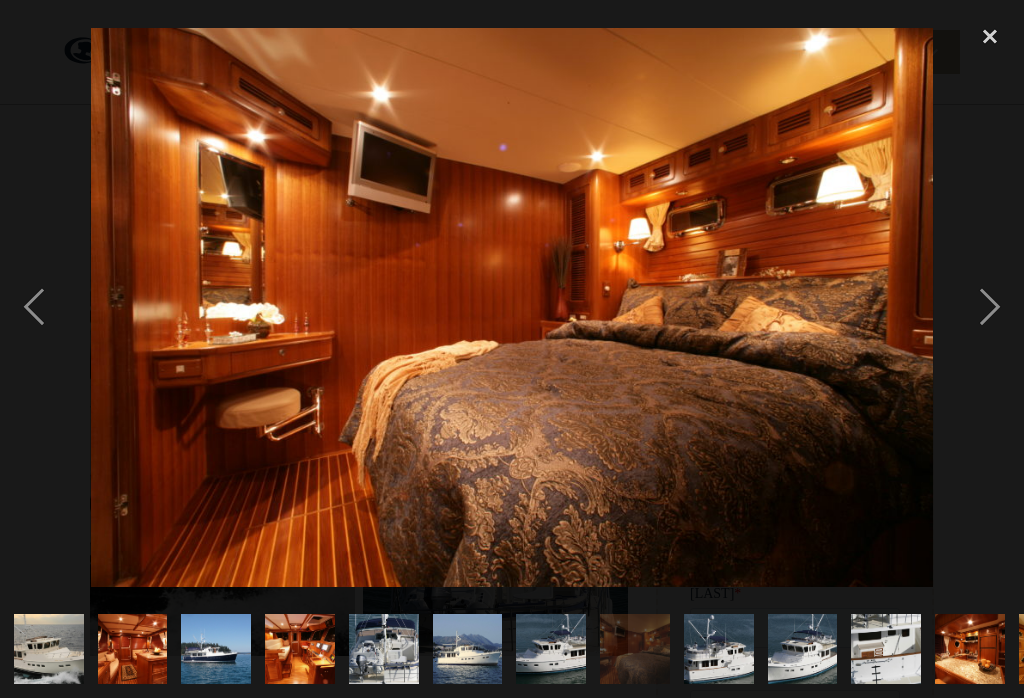 click at bounding box center (990, 307) 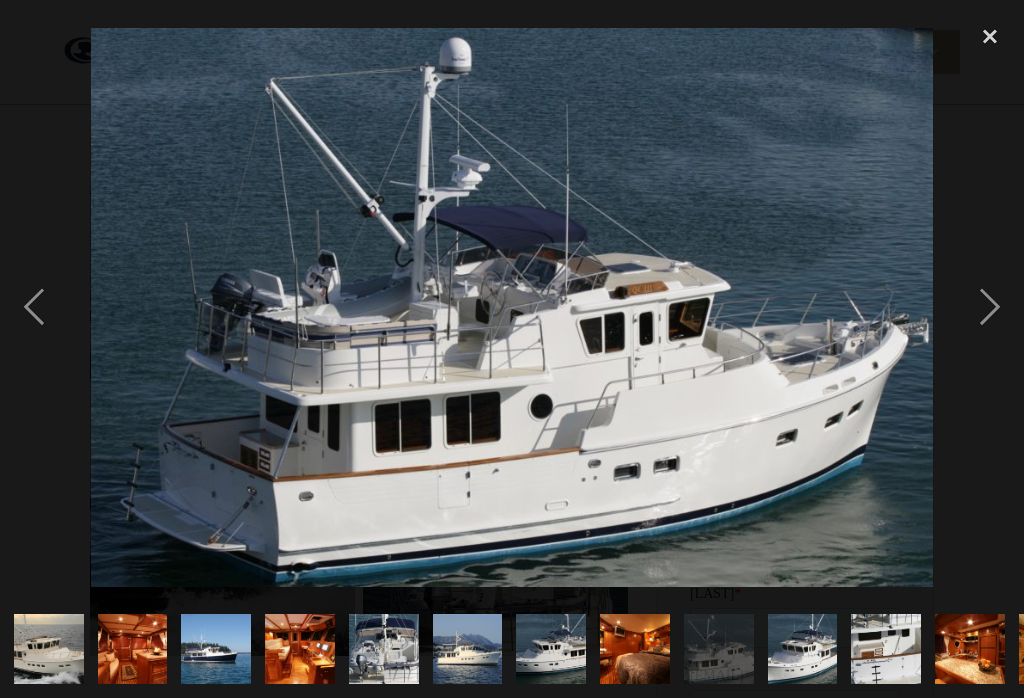 click at bounding box center (990, 307) 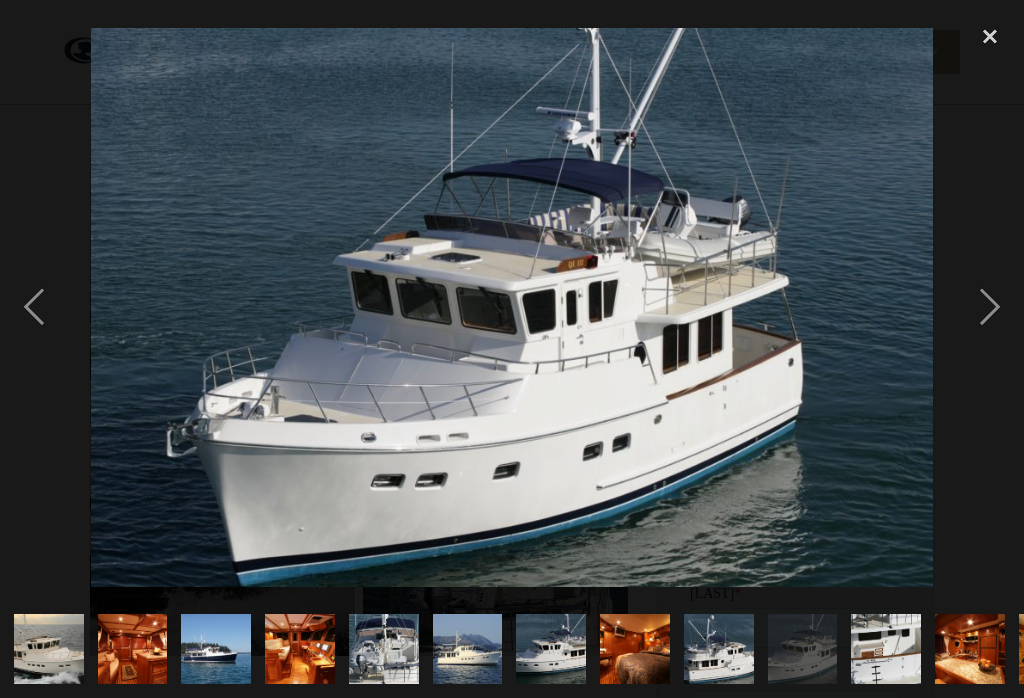 click at bounding box center [990, 307] 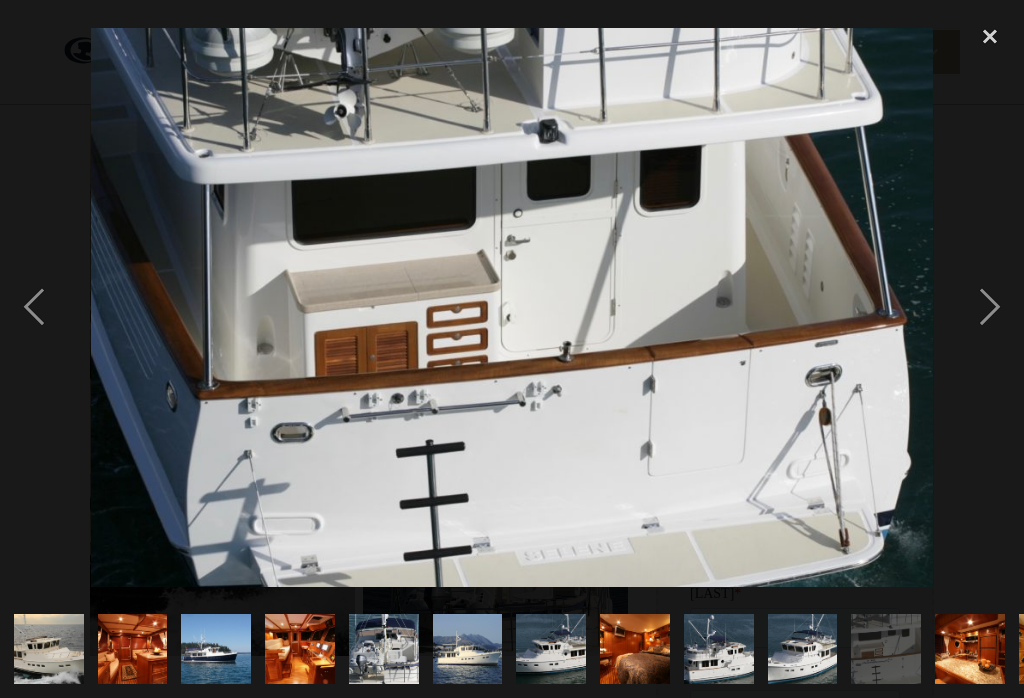 click at bounding box center [990, 307] 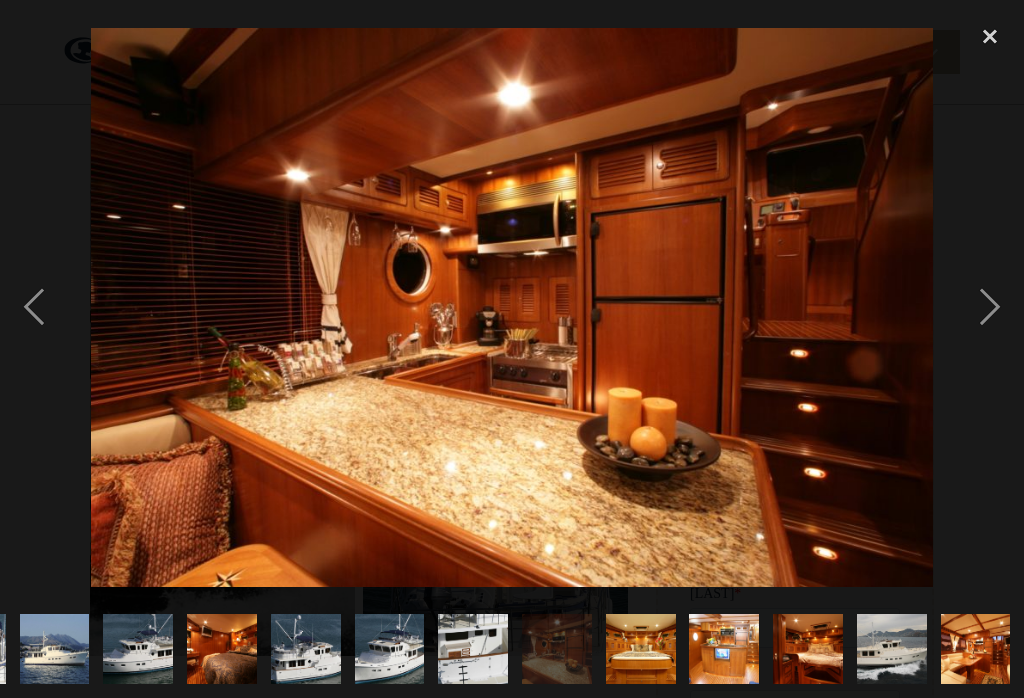 scroll, scrollTop: 0, scrollLeft: 477, axis: horizontal 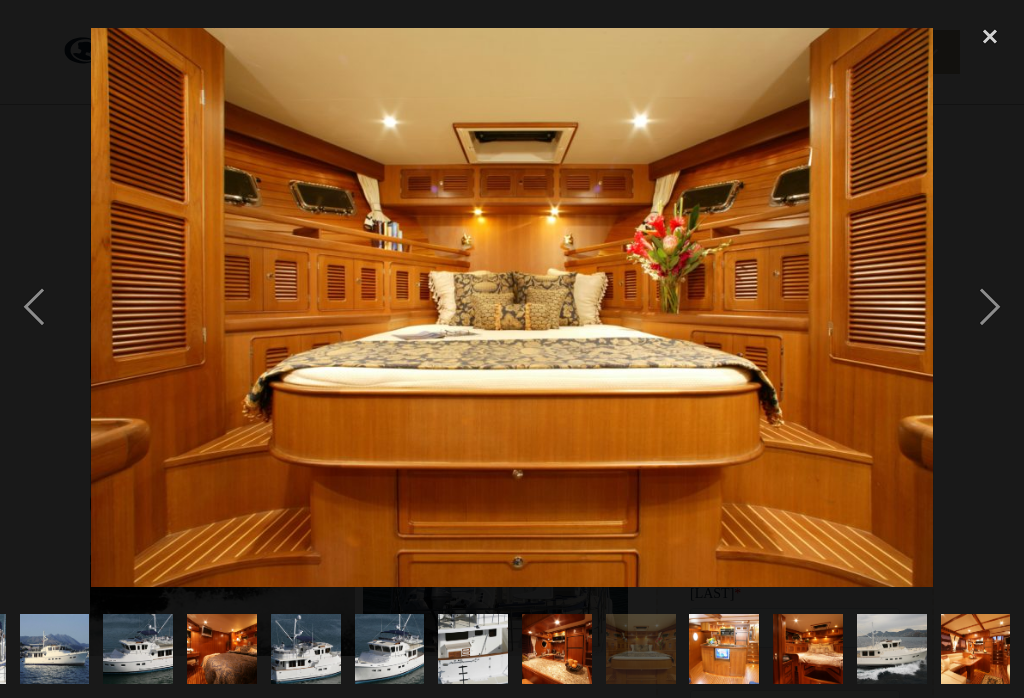 click at bounding box center (990, 307) 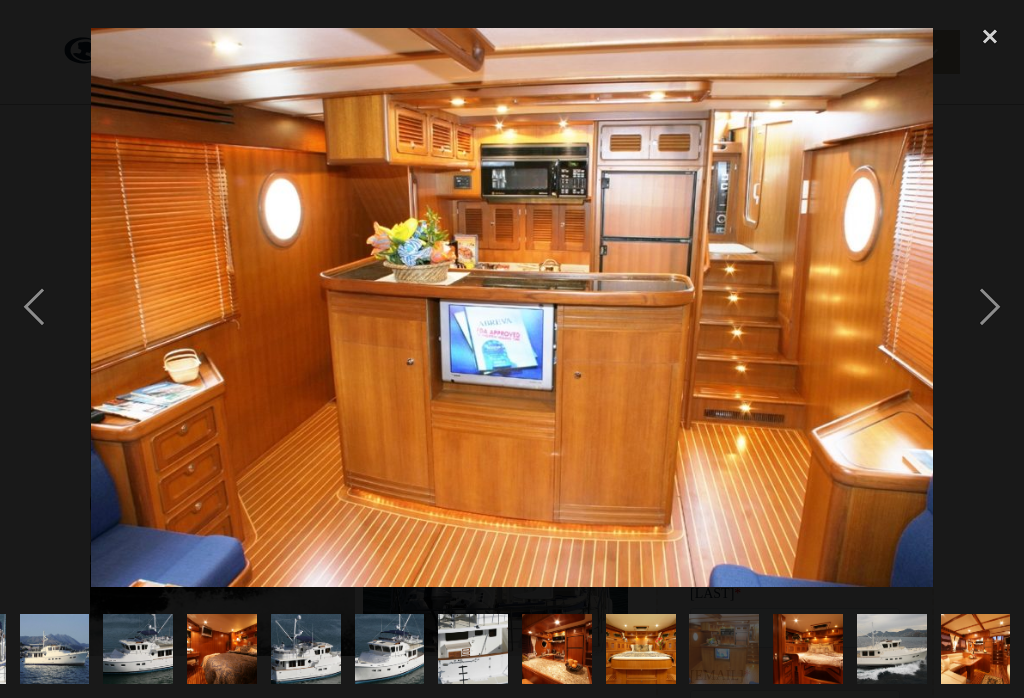 click at bounding box center [990, 307] 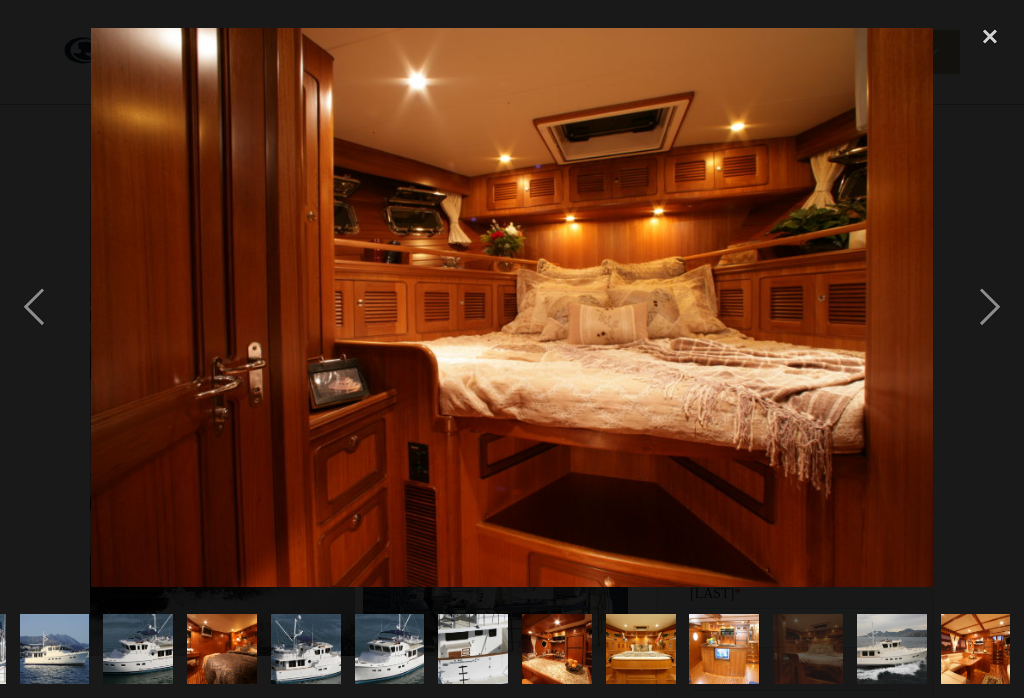 click at bounding box center [990, 307] 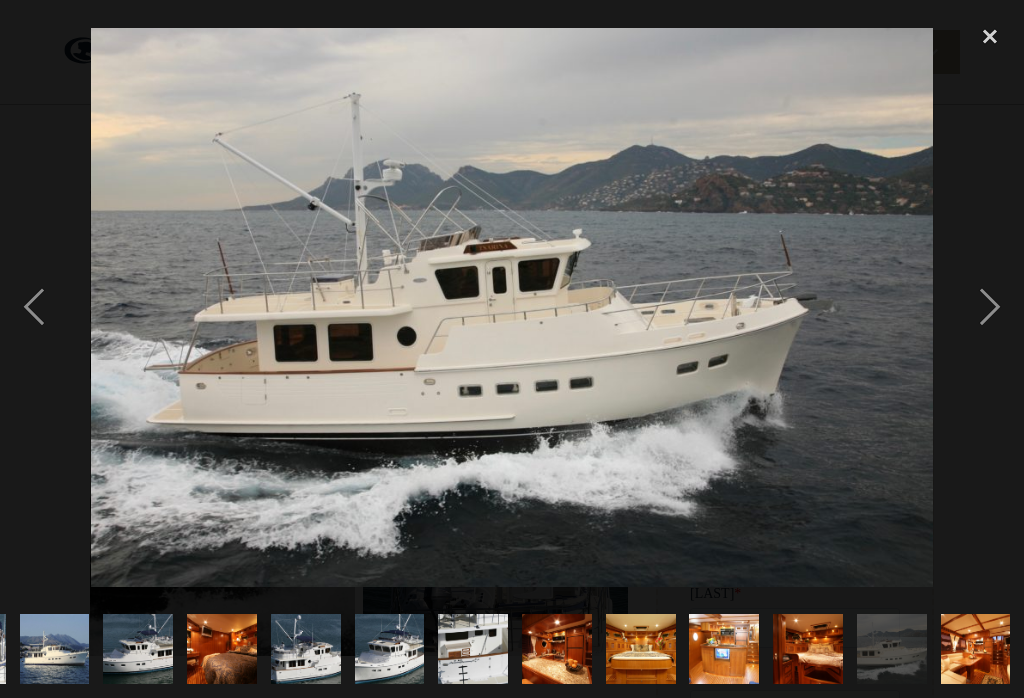 click at bounding box center [990, 307] 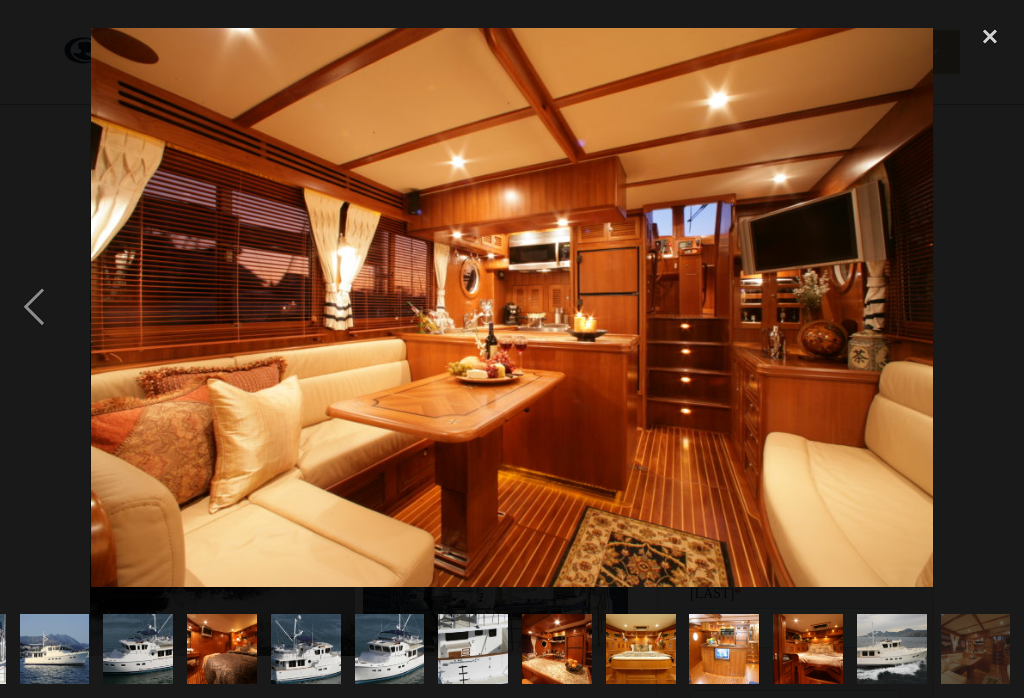 click at bounding box center [990, 307] 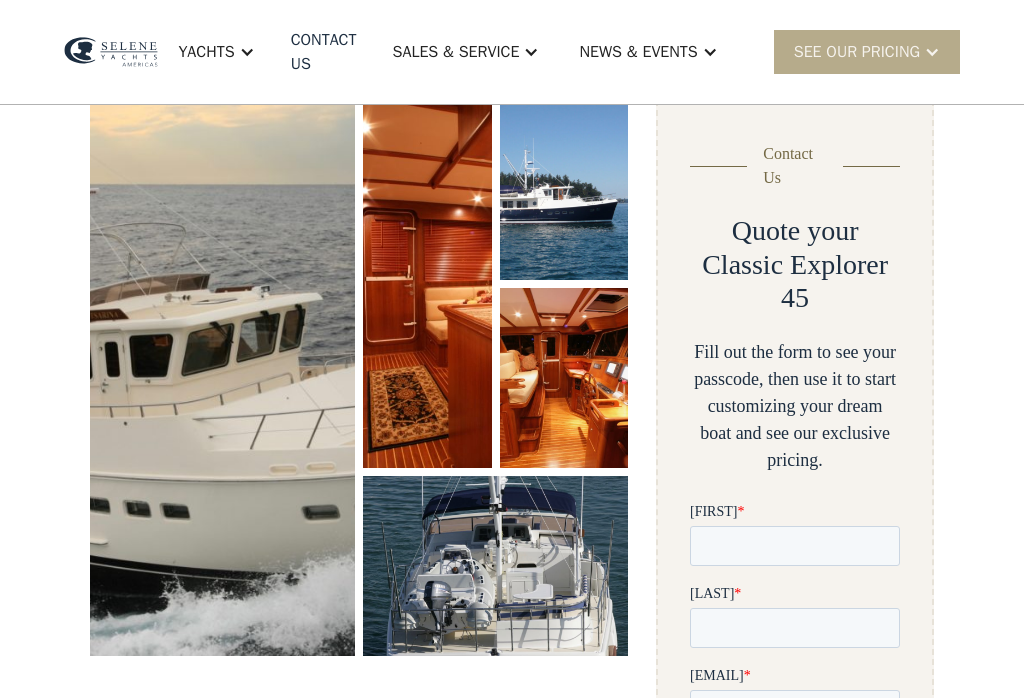 scroll, scrollTop: 0, scrollLeft: 0, axis: both 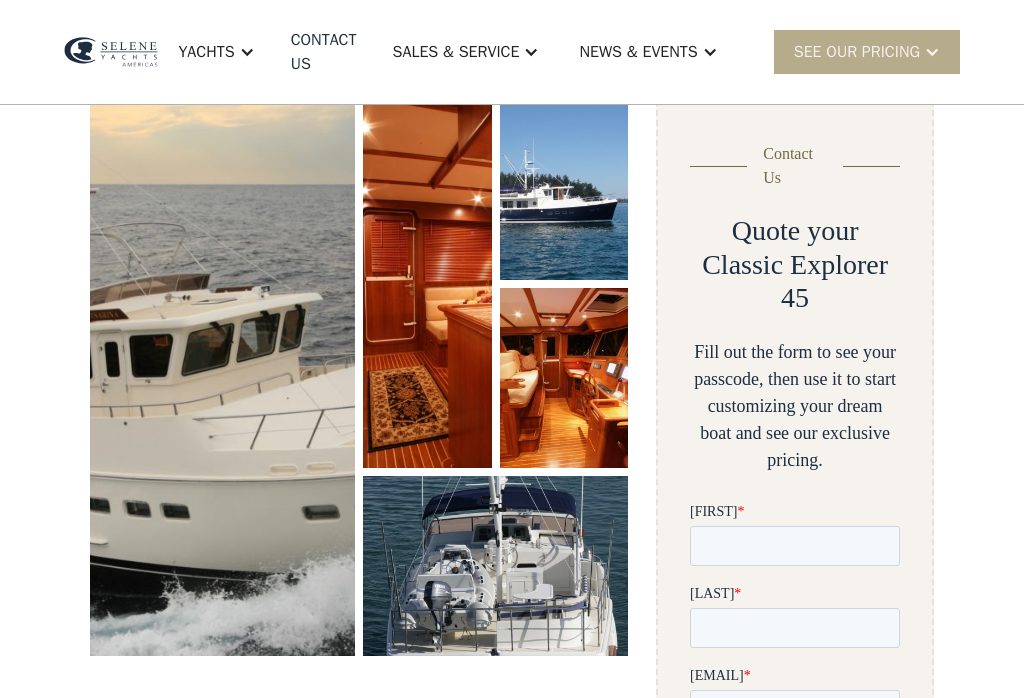 click on "Yachts" at bounding box center (206, 52) 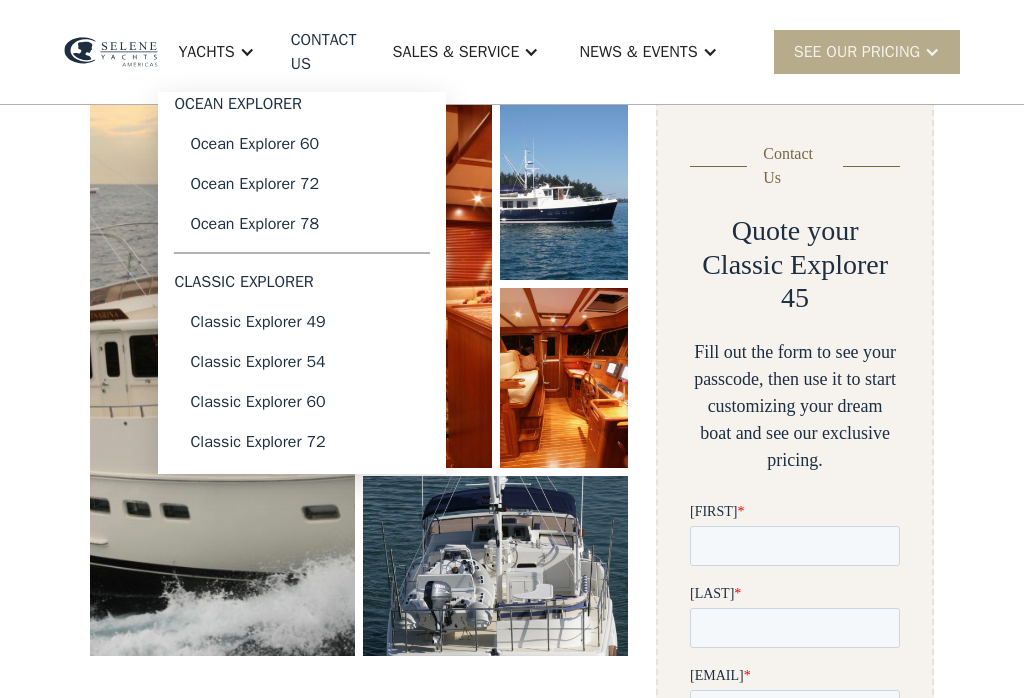 click on "Classic Explorer 49" at bounding box center [302, 322] 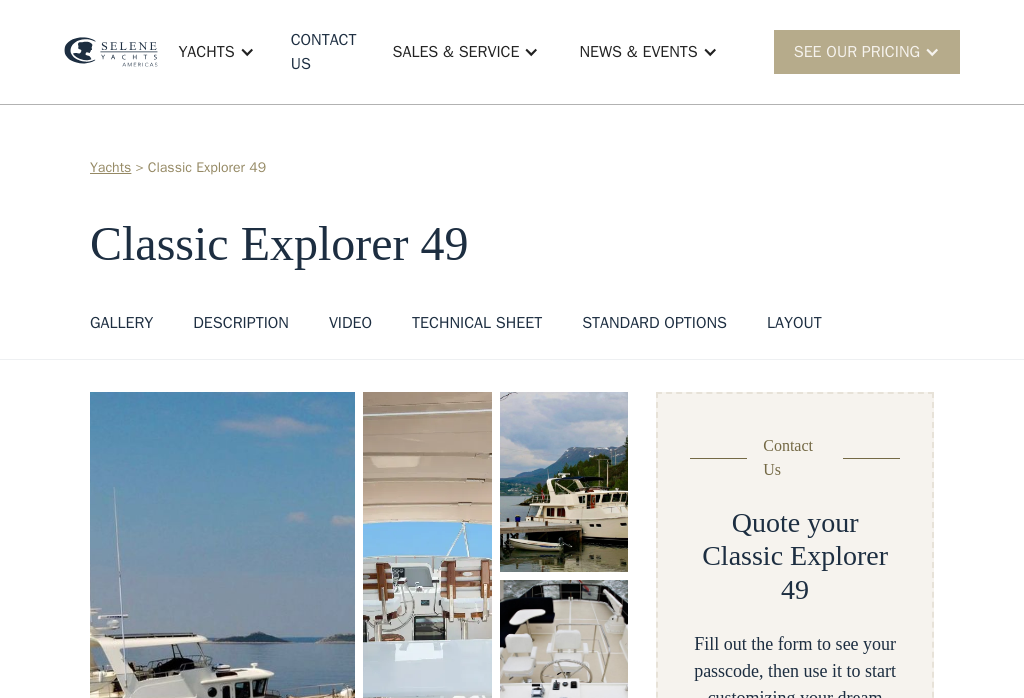 click on "VIDEO" at bounding box center (350, 323) 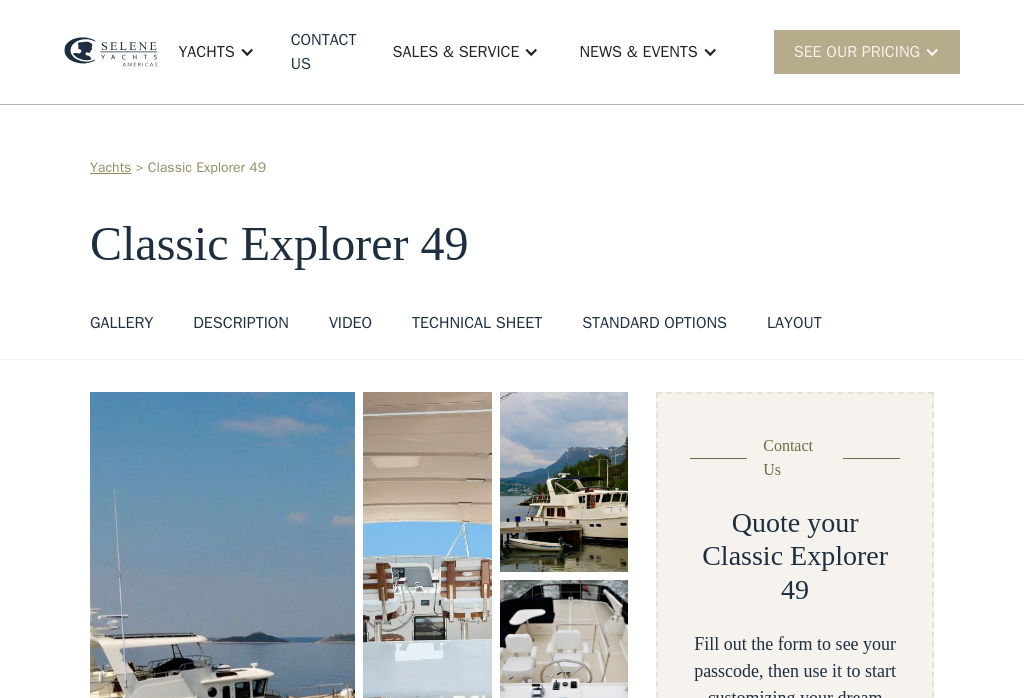 scroll, scrollTop: 0, scrollLeft: 0, axis: both 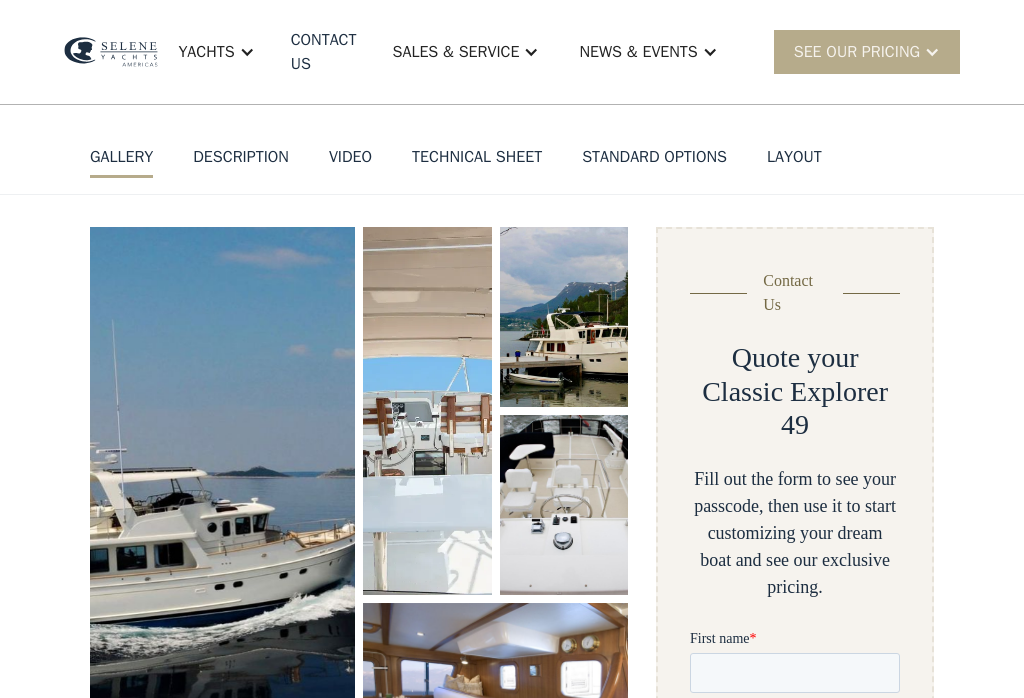 click at bounding box center (222, 510) 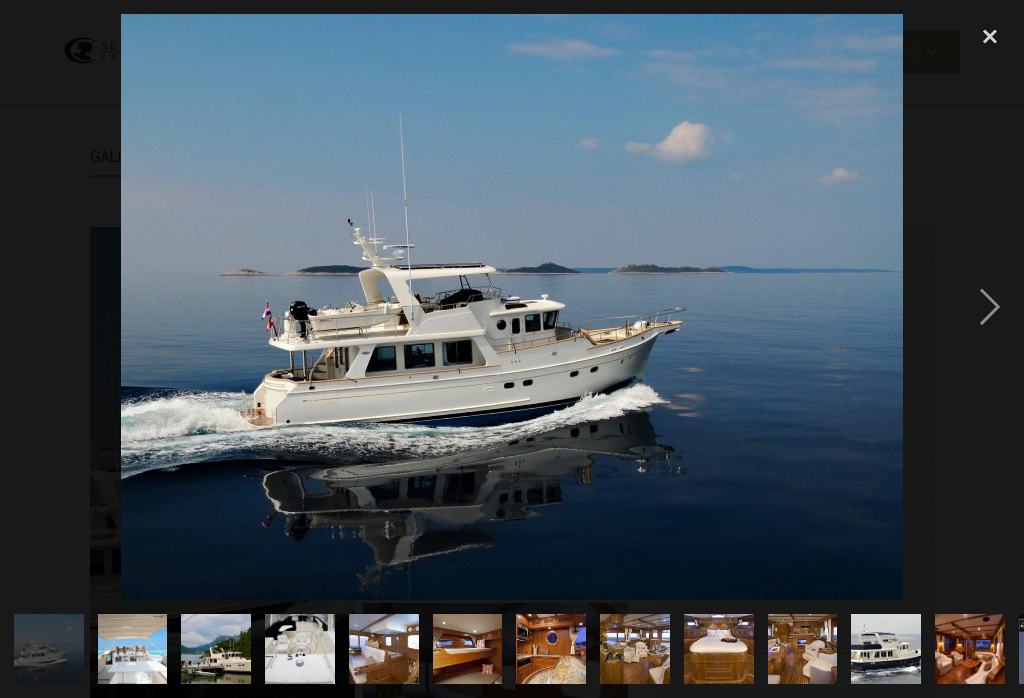 click at bounding box center (990, 307) 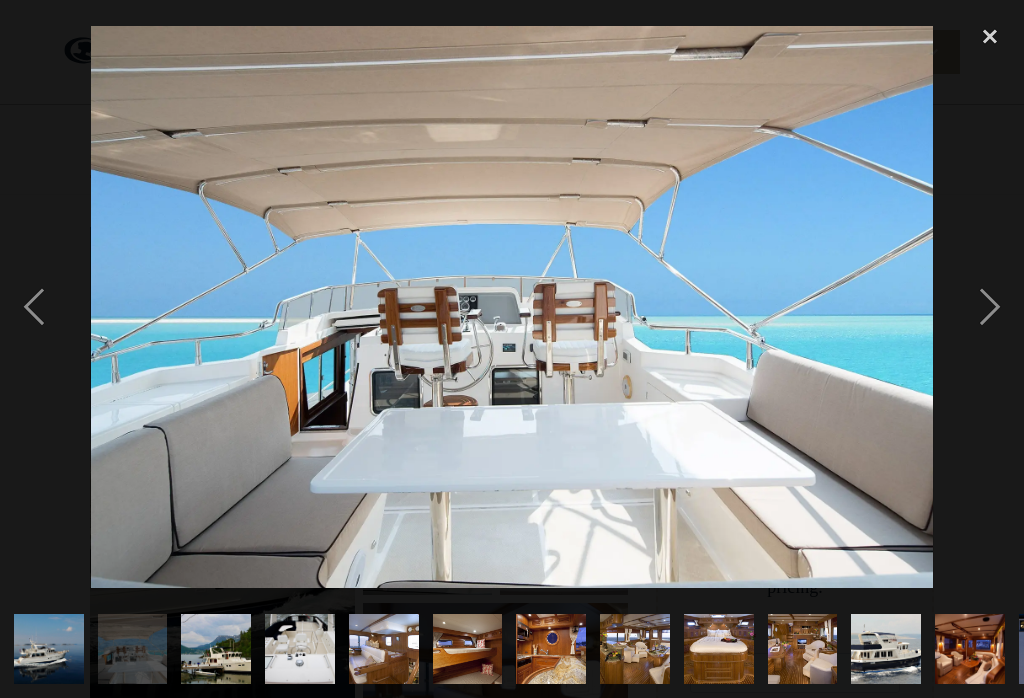 click at bounding box center (34, 307) 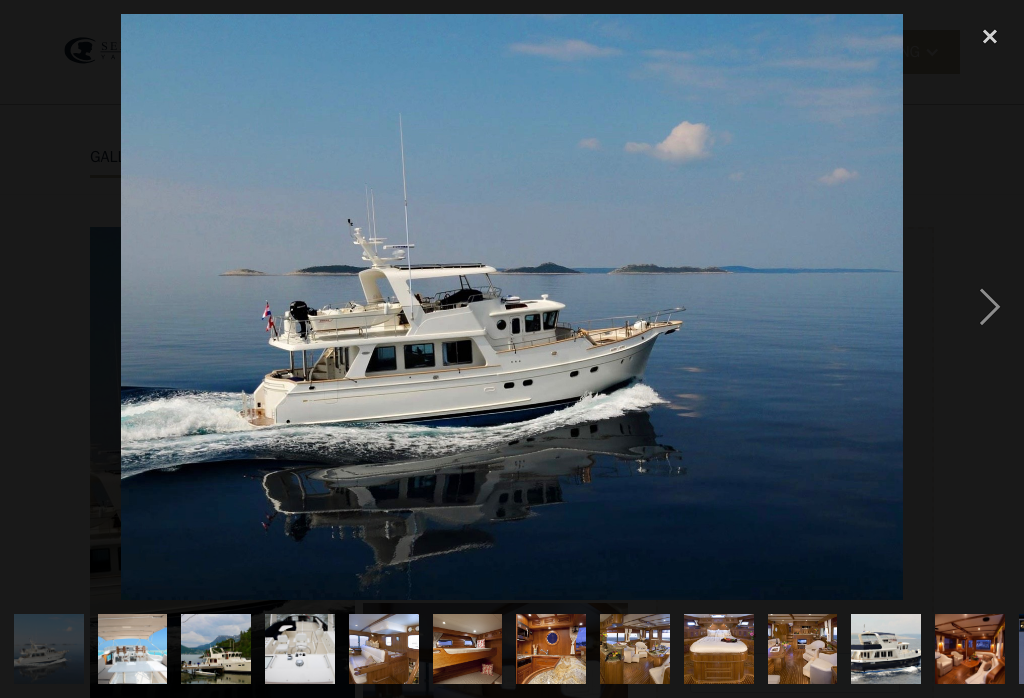 click at bounding box center (990, 307) 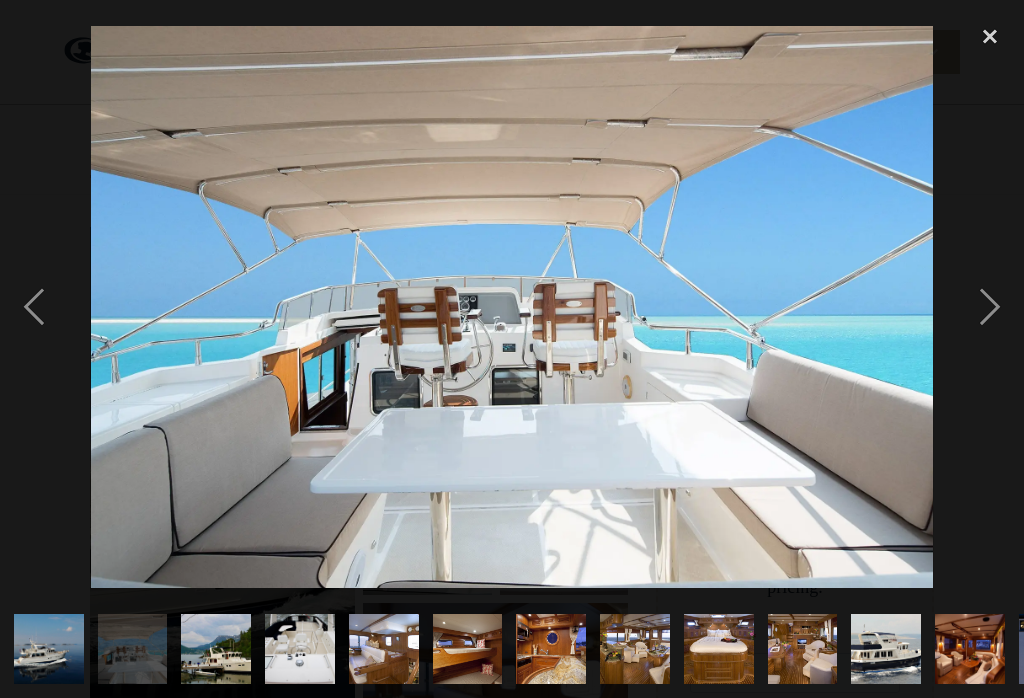 click at bounding box center [990, 307] 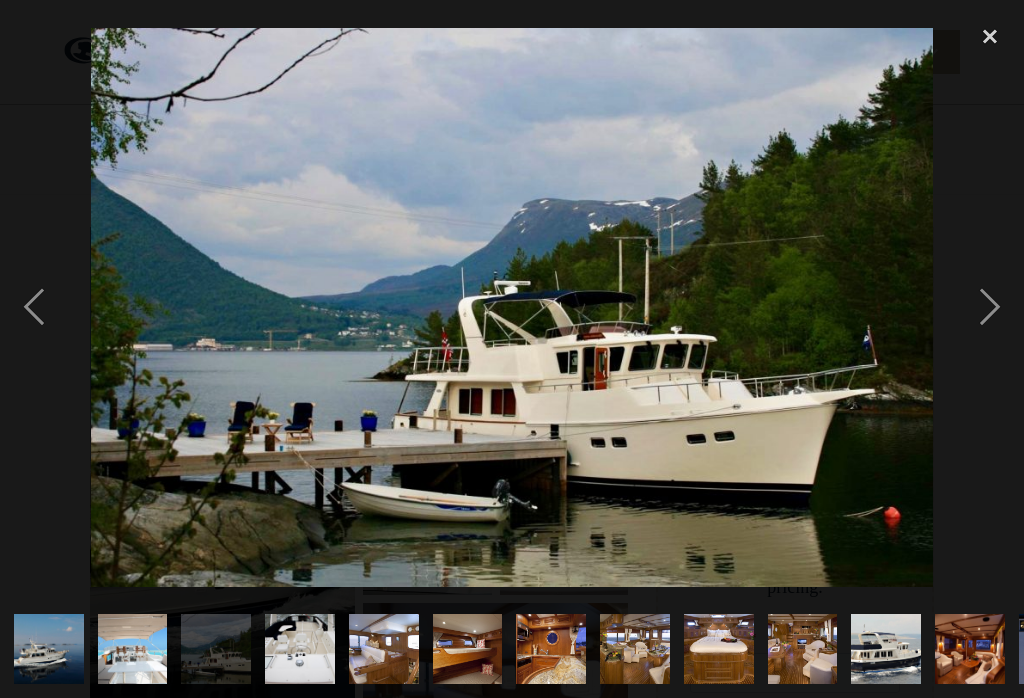 click at bounding box center [990, 307] 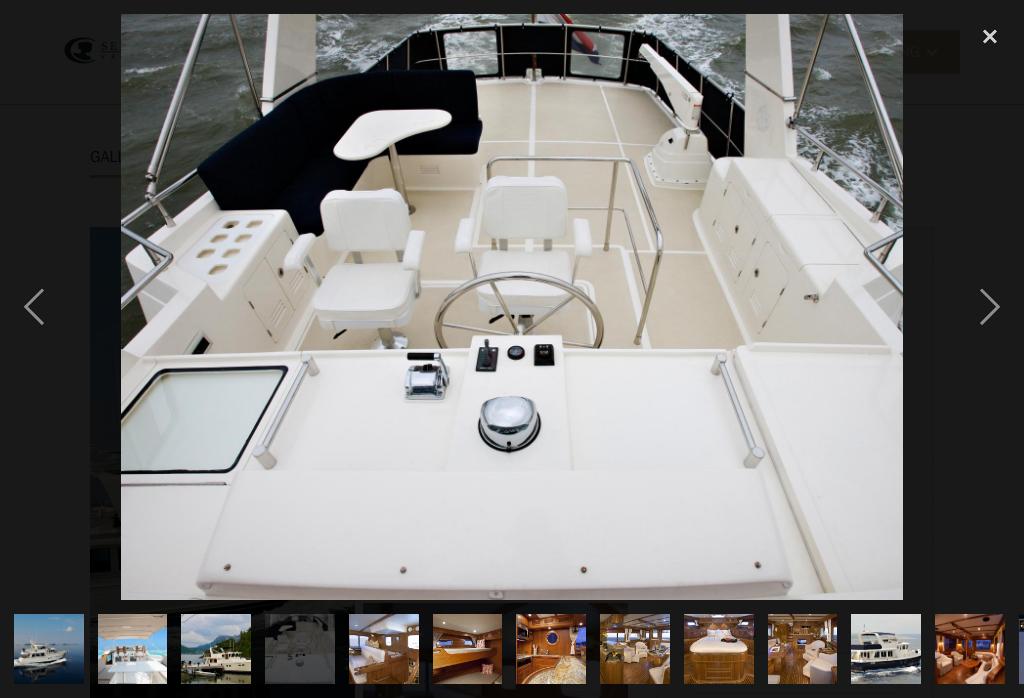 click at bounding box center (990, 307) 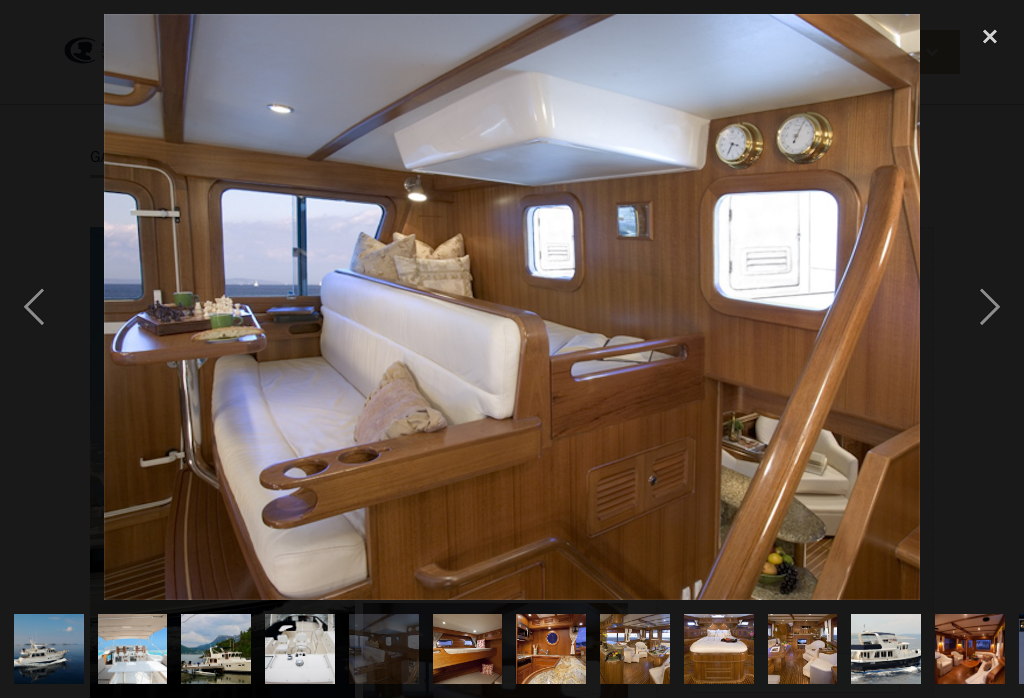 click at bounding box center [990, 307] 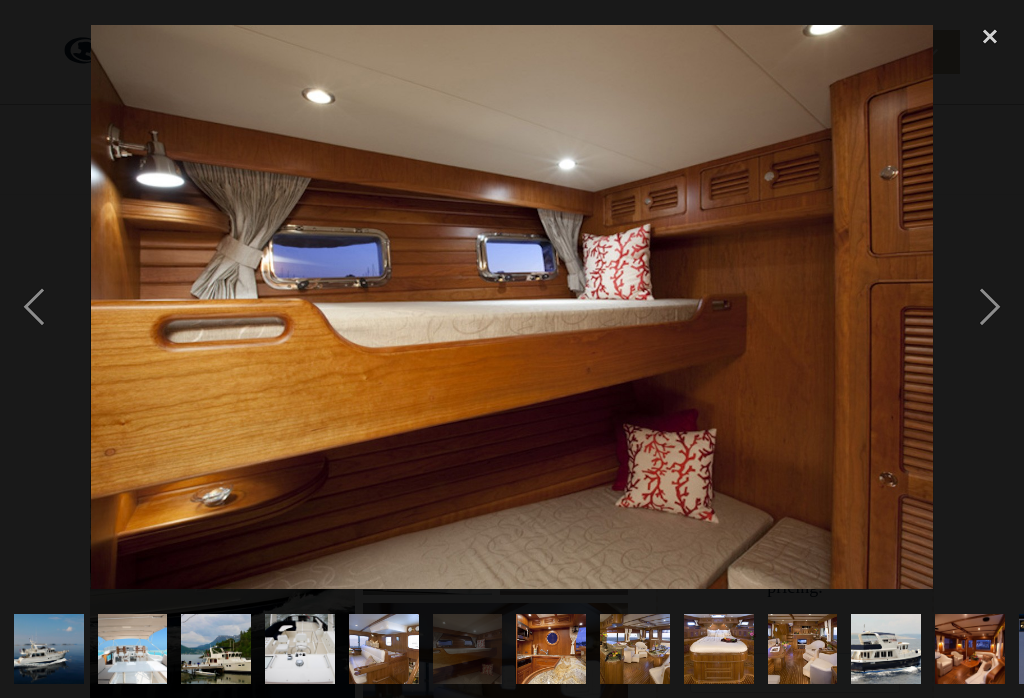 click at bounding box center (990, 307) 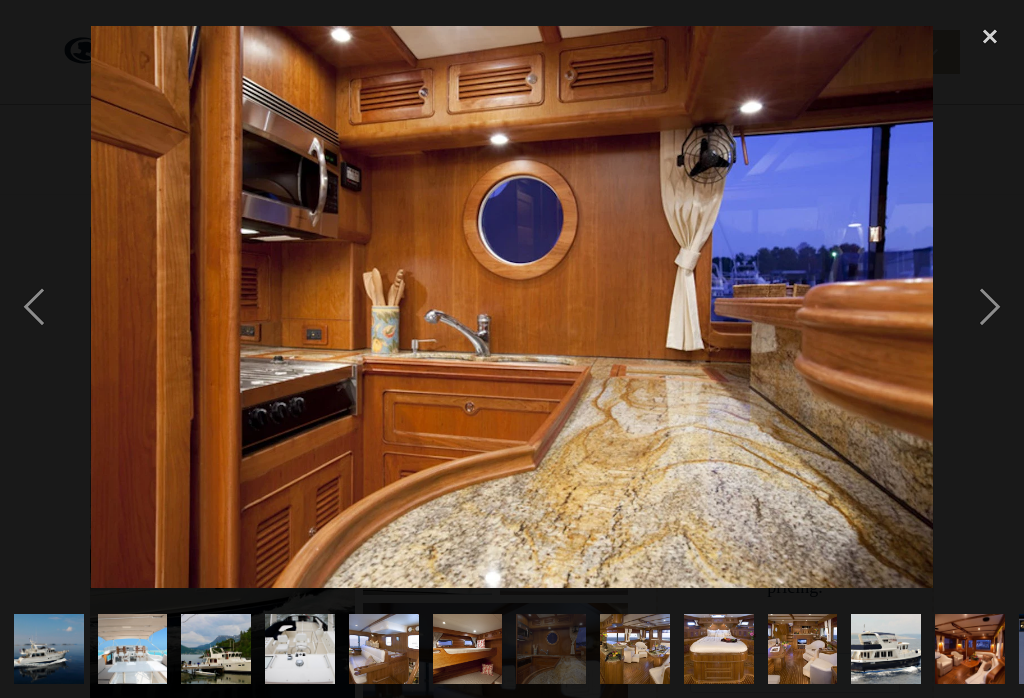 click at bounding box center (990, 307) 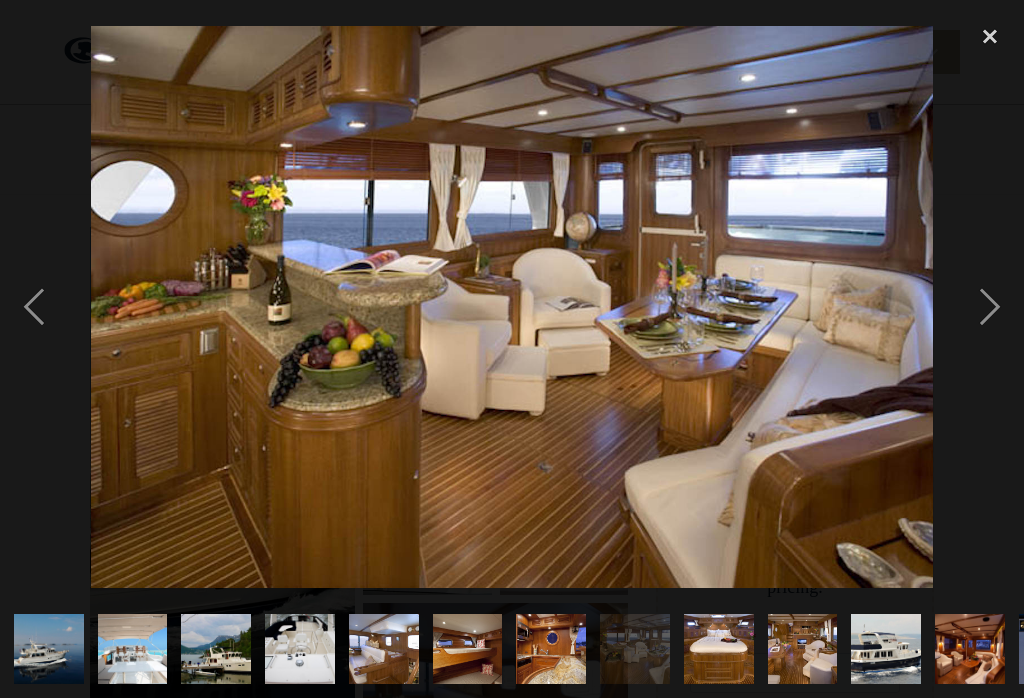 click at bounding box center [990, 307] 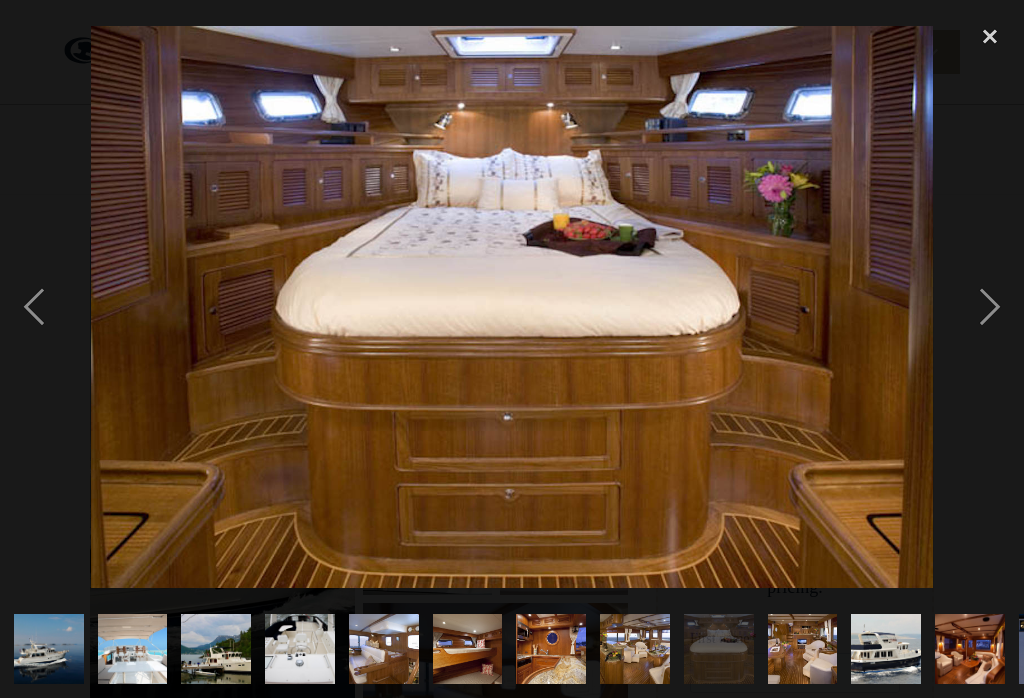click at bounding box center (990, 307) 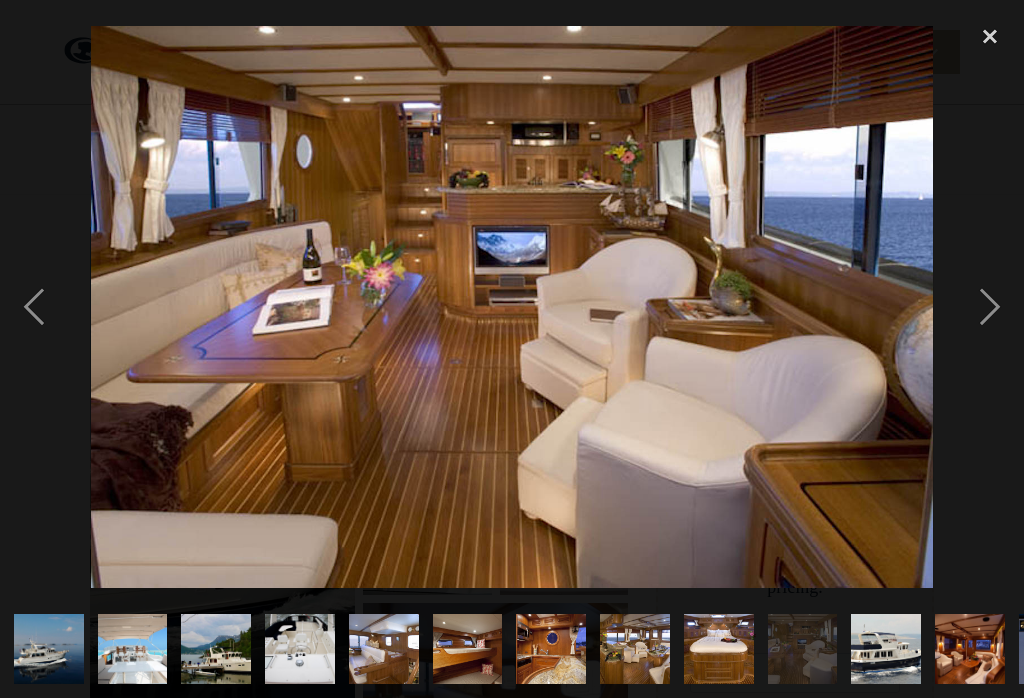 click at bounding box center (216, 649) 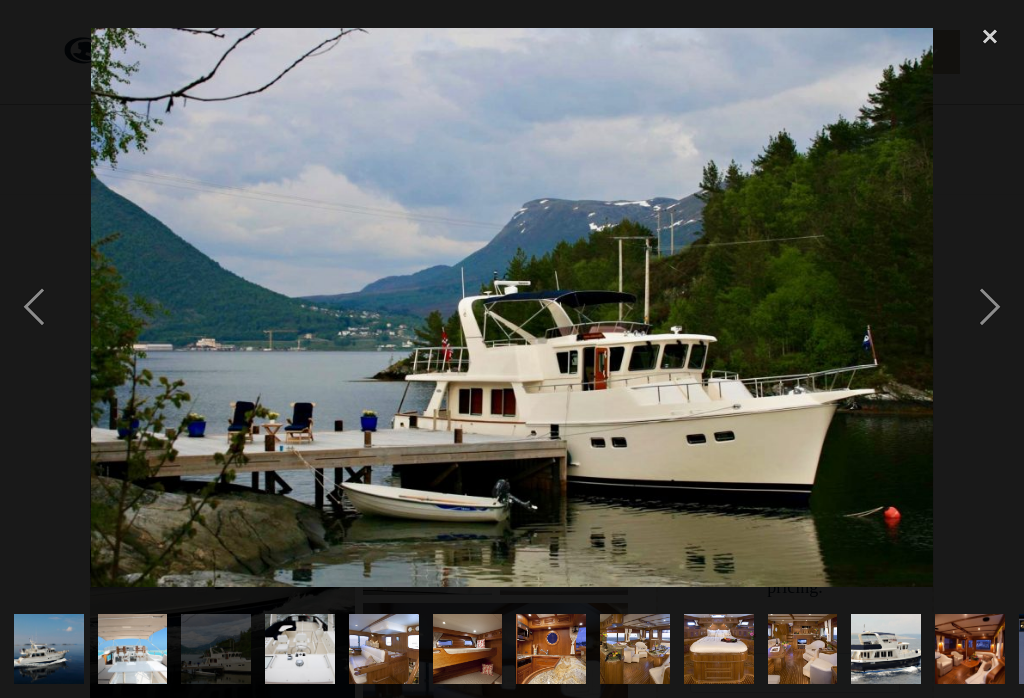 click at bounding box center (990, 307) 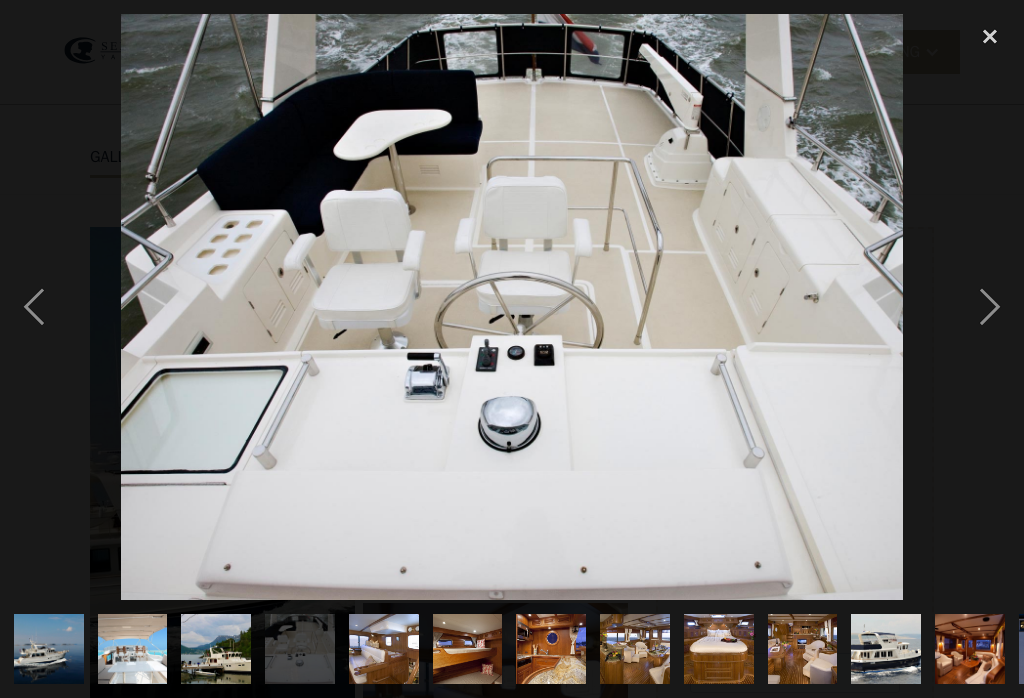 click at bounding box center [990, 307] 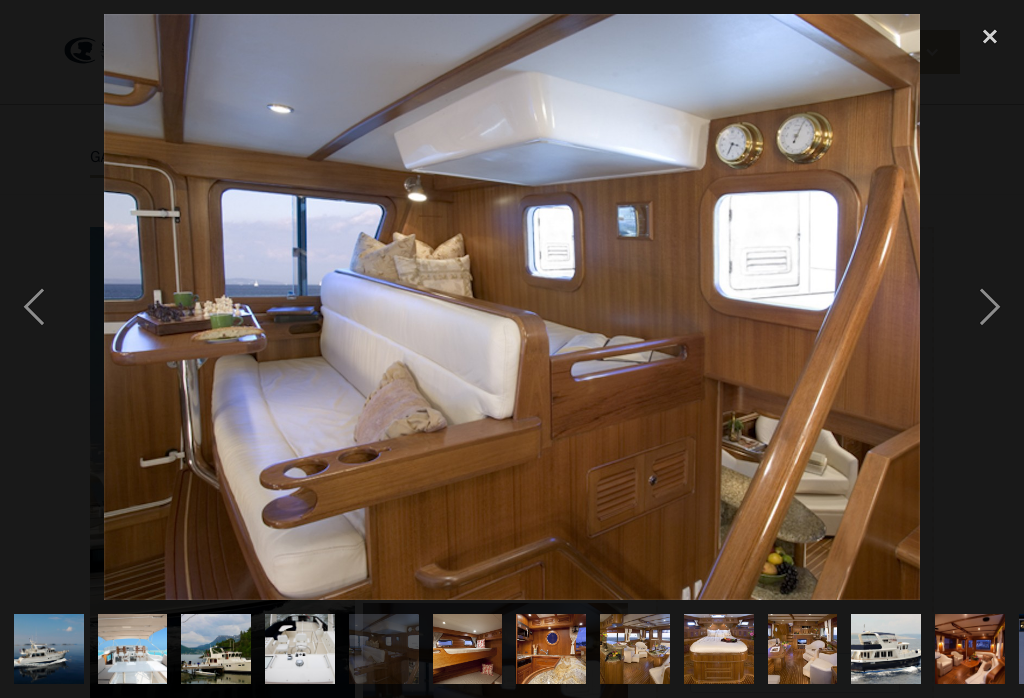 click at bounding box center (990, 307) 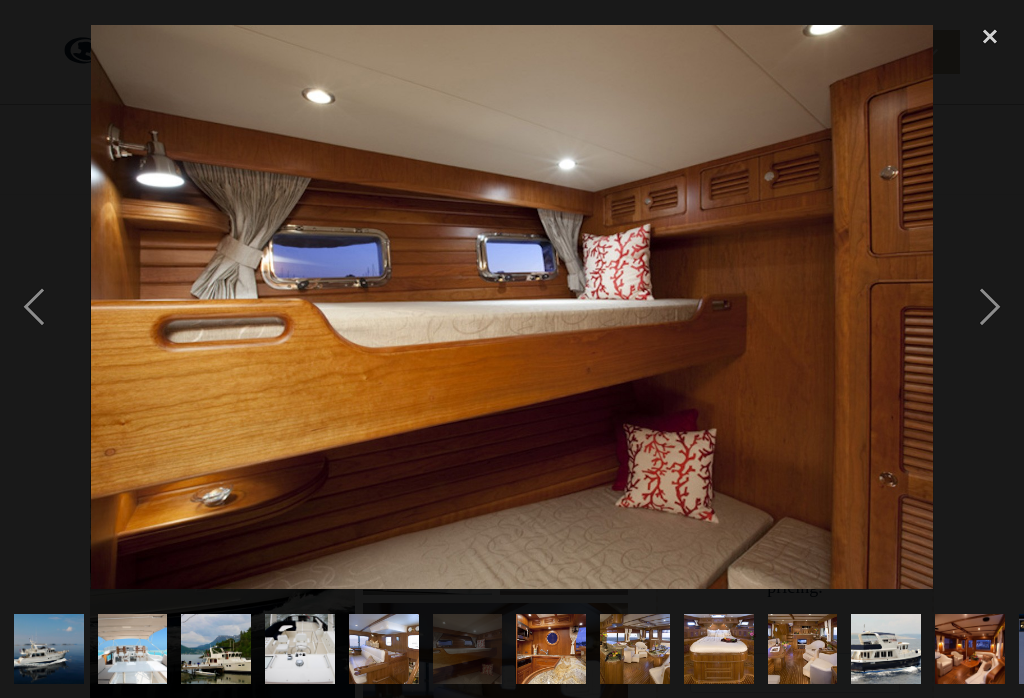 click at bounding box center [990, 307] 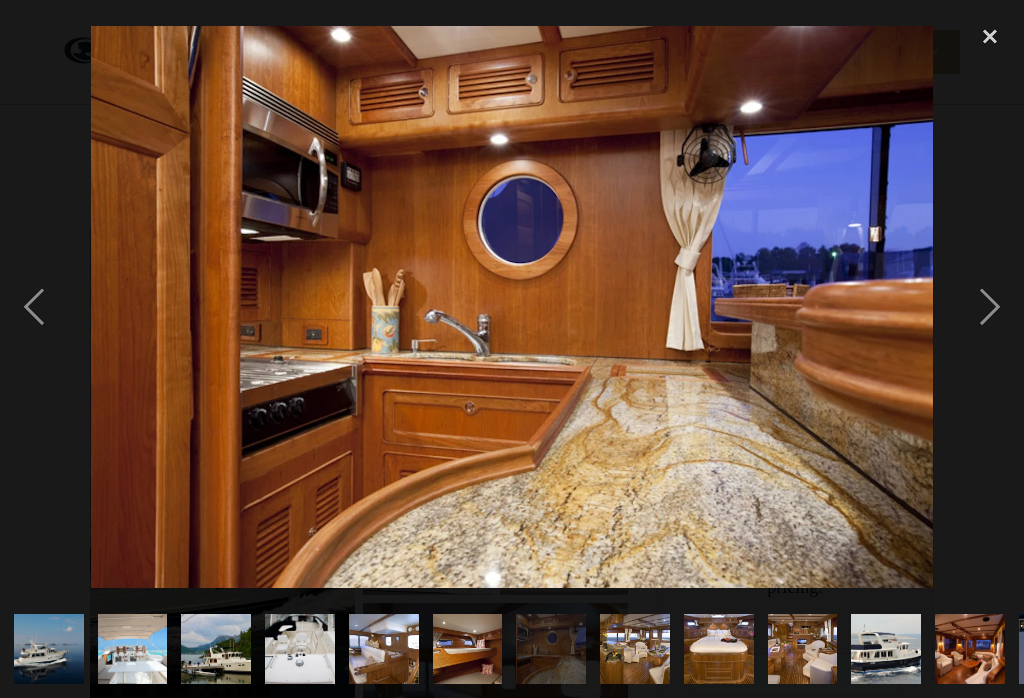 click at bounding box center (990, 307) 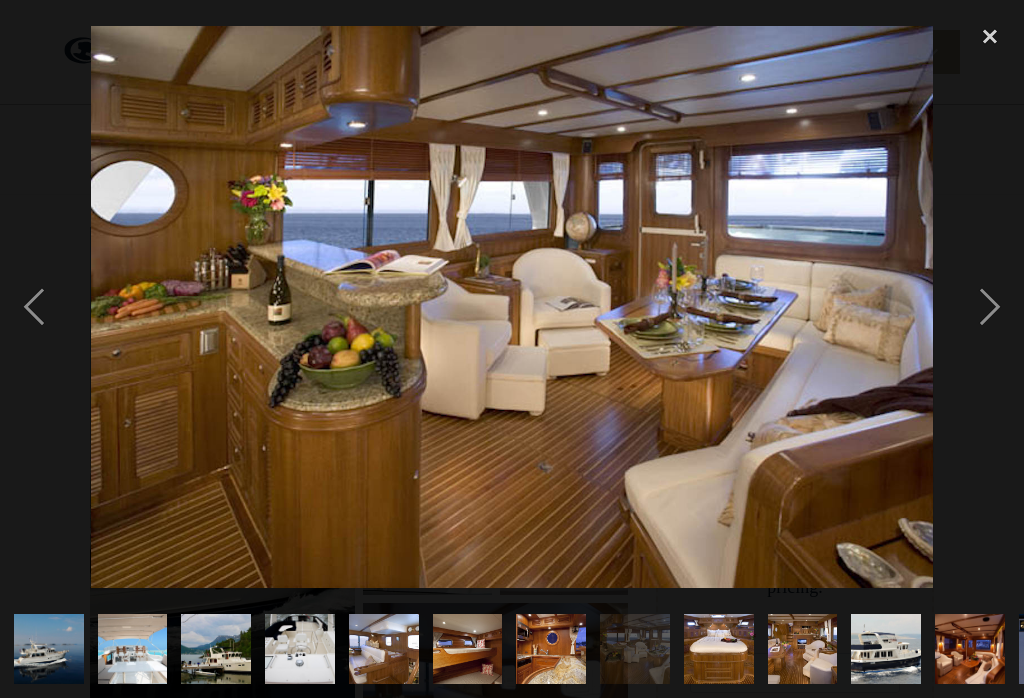 click at bounding box center [990, 307] 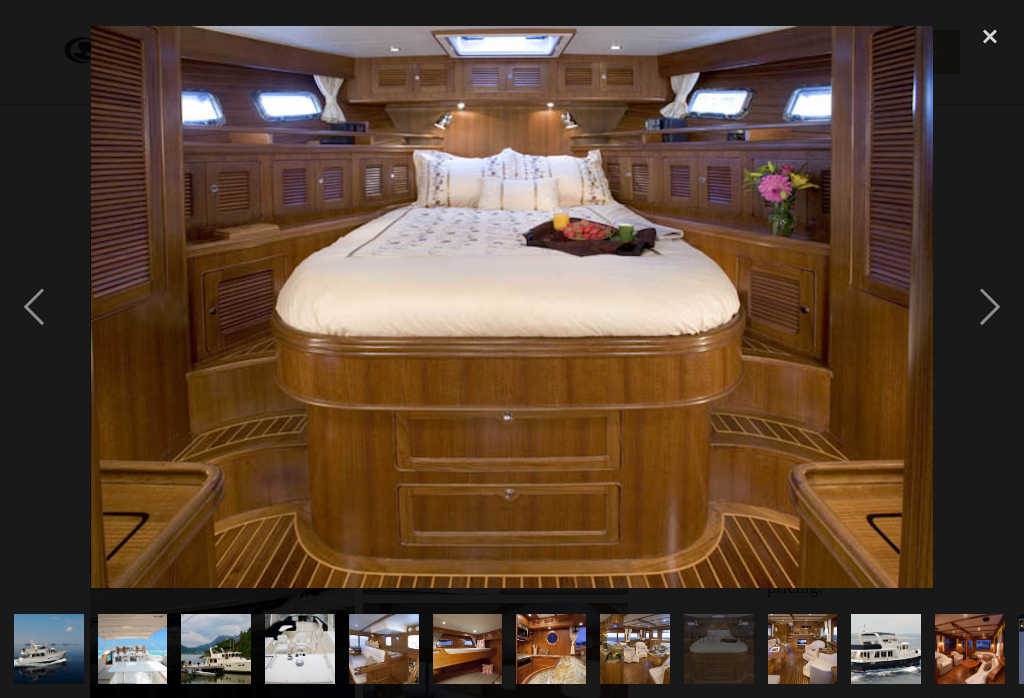 click at bounding box center (990, 307) 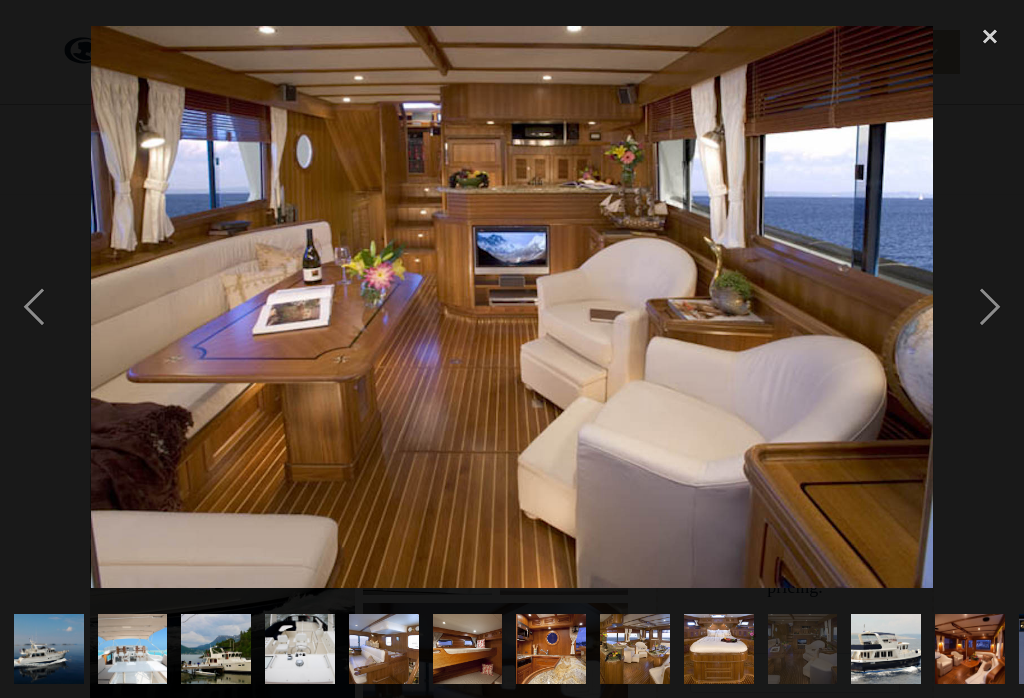 click at bounding box center (990, 307) 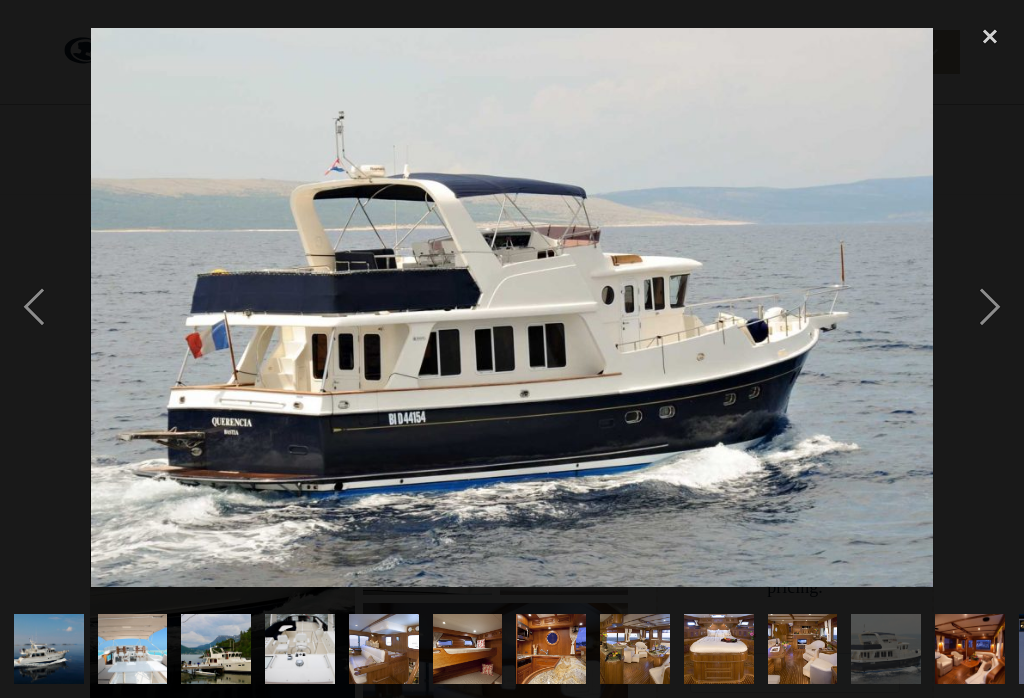 click at bounding box center (990, 307) 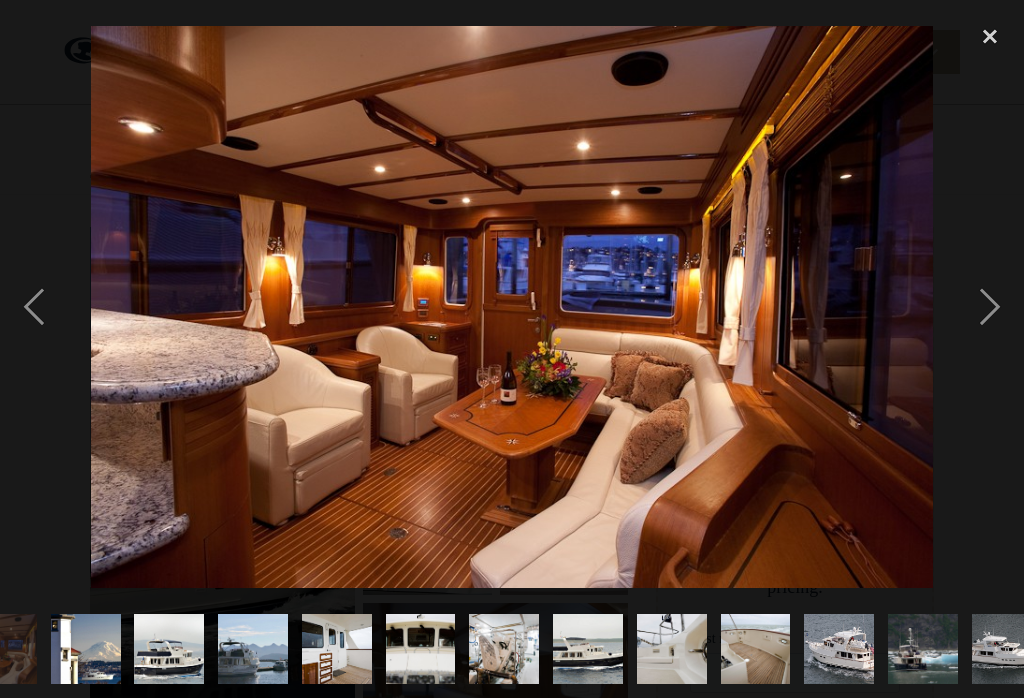 scroll, scrollTop: 0, scrollLeft: 969, axis: horizontal 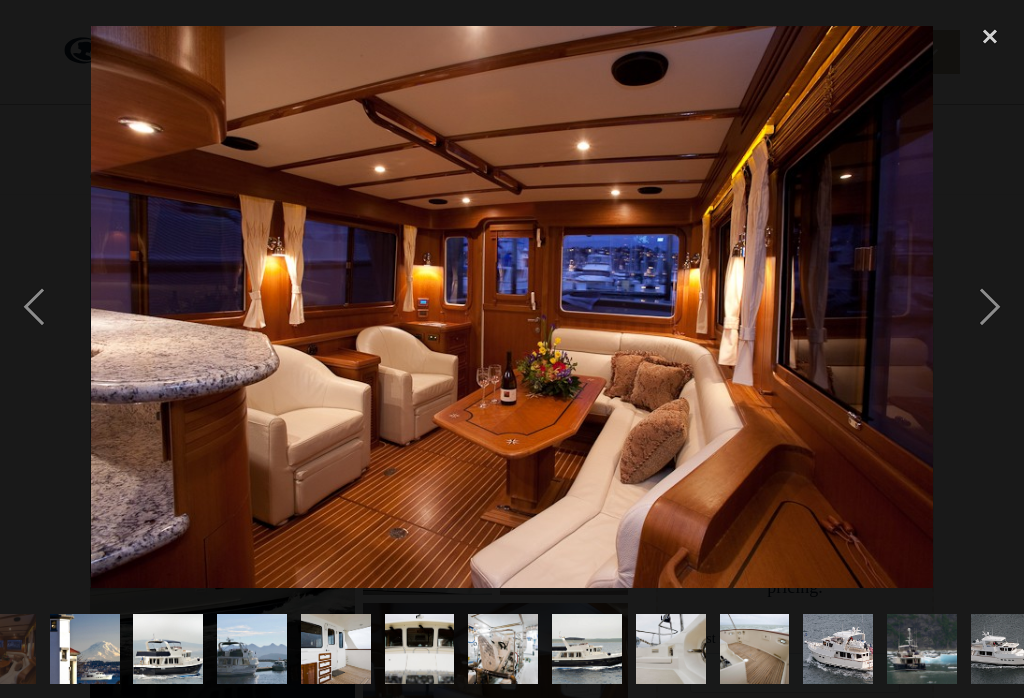 click at bounding box center [990, 307] 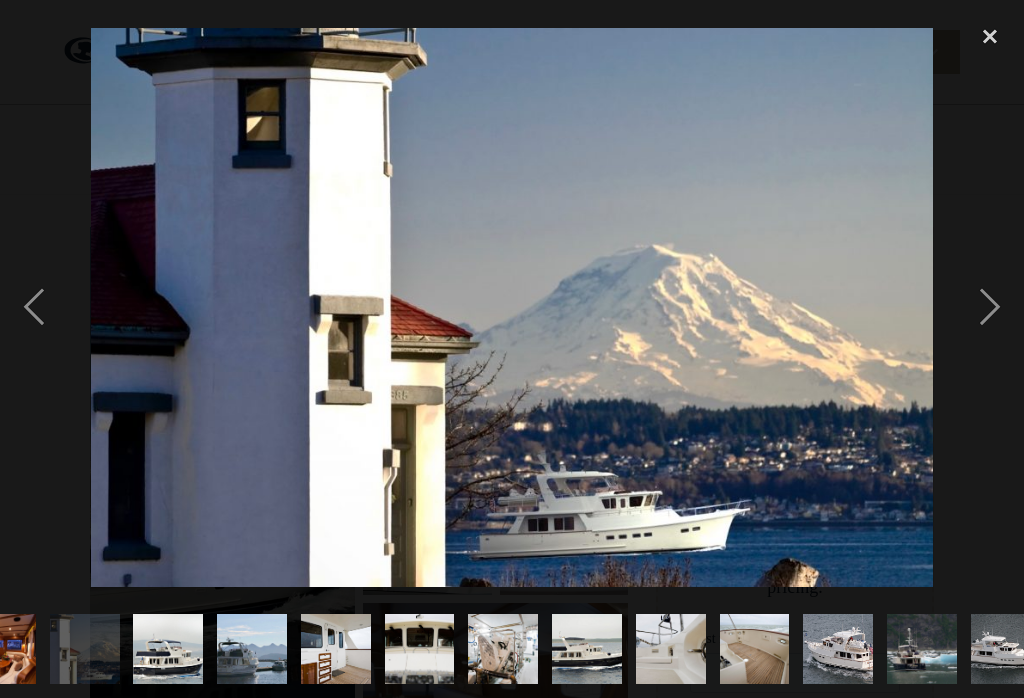 click at bounding box center (990, 307) 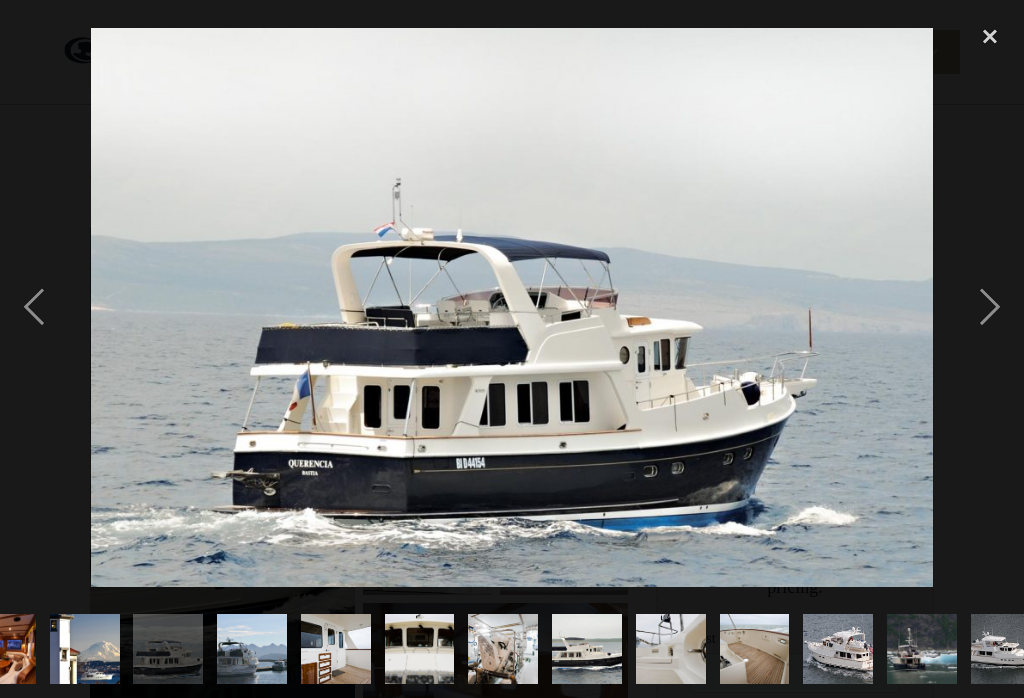 click at bounding box center [990, 307] 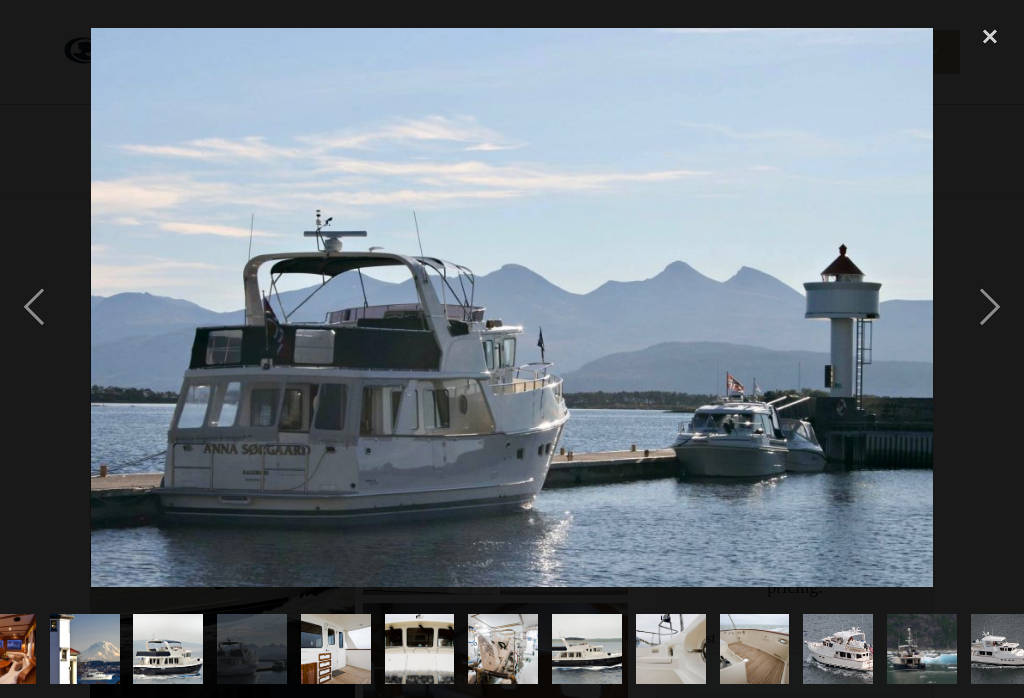 click at bounding box center (990, 307) 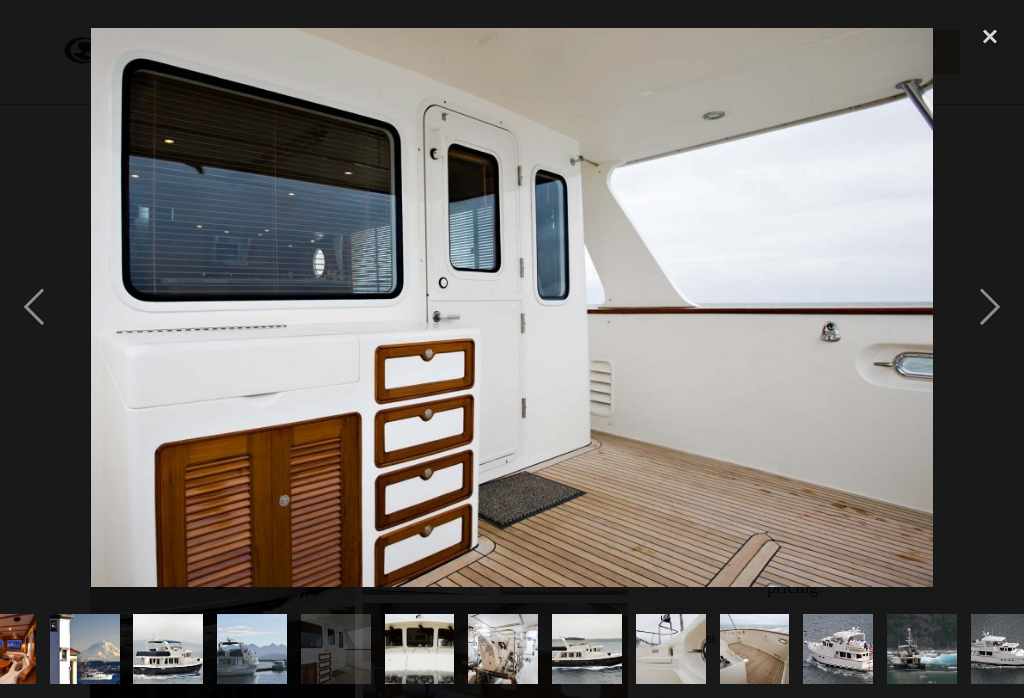 click at bounding box center [990, 307] 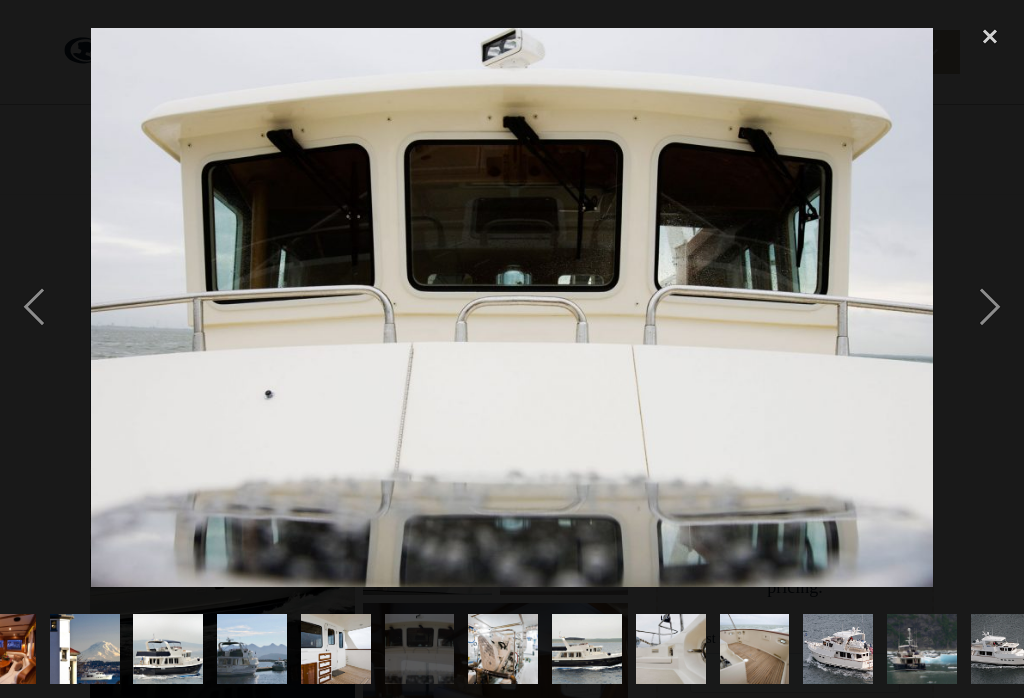 click at bounding box center [990, 307] 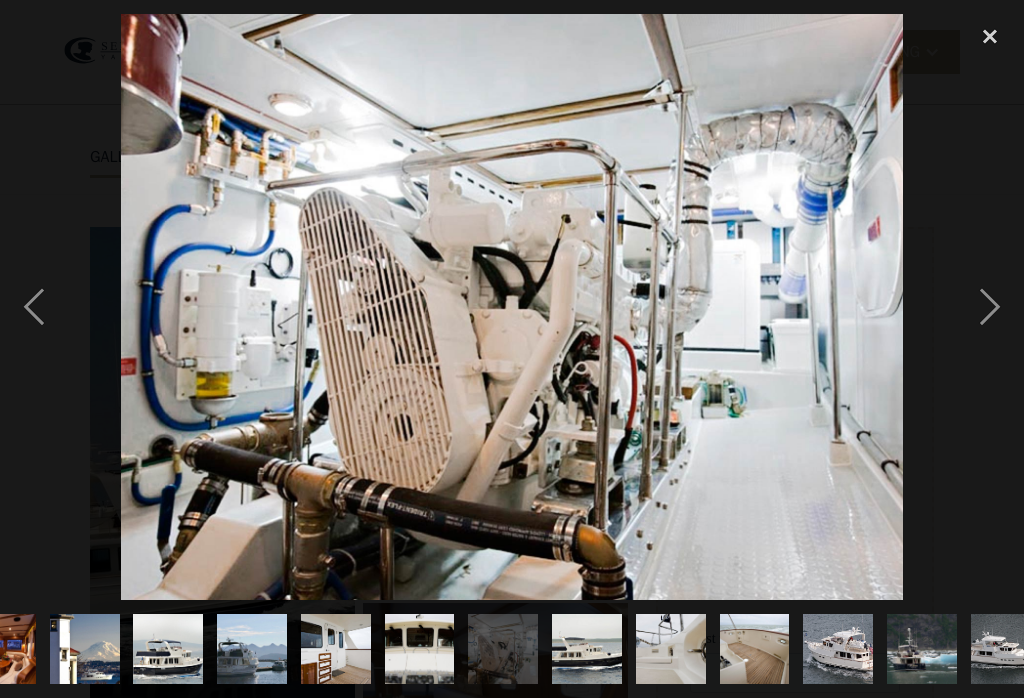 click at bounding box center (990, 307) 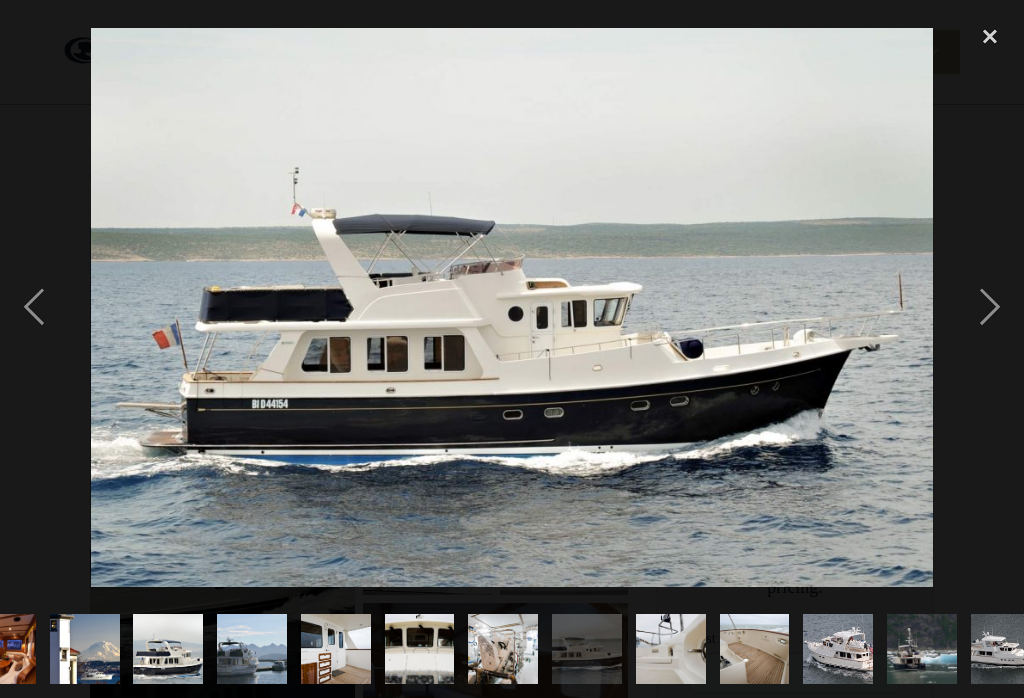 click at bounding box center (990, 307) 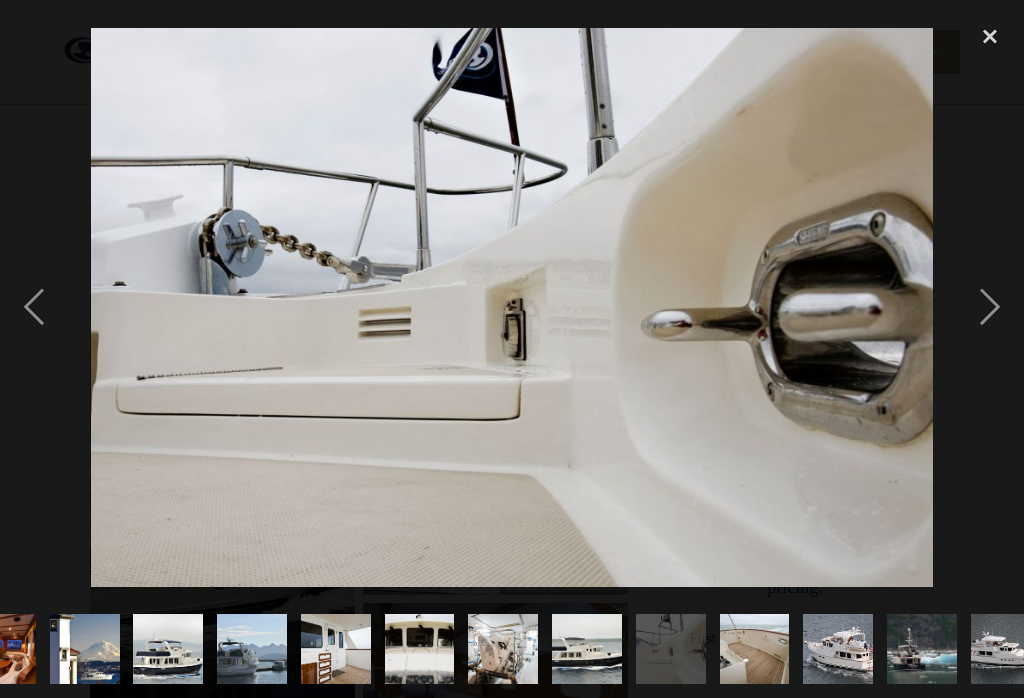 click at bounding box center (990, 307) 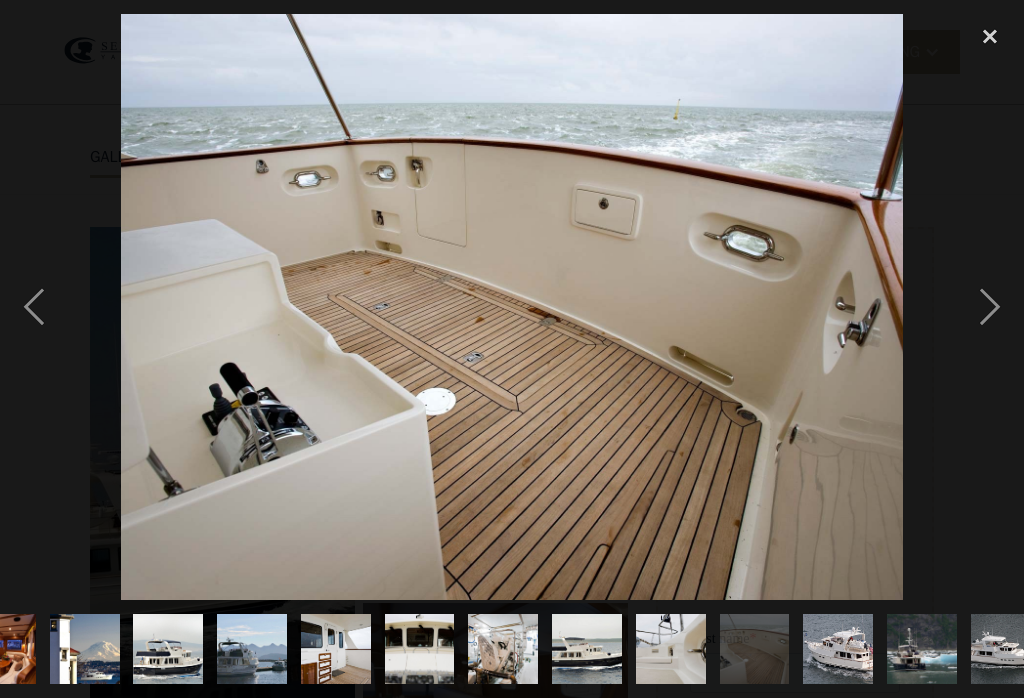 click at bounding box center [990, 307] 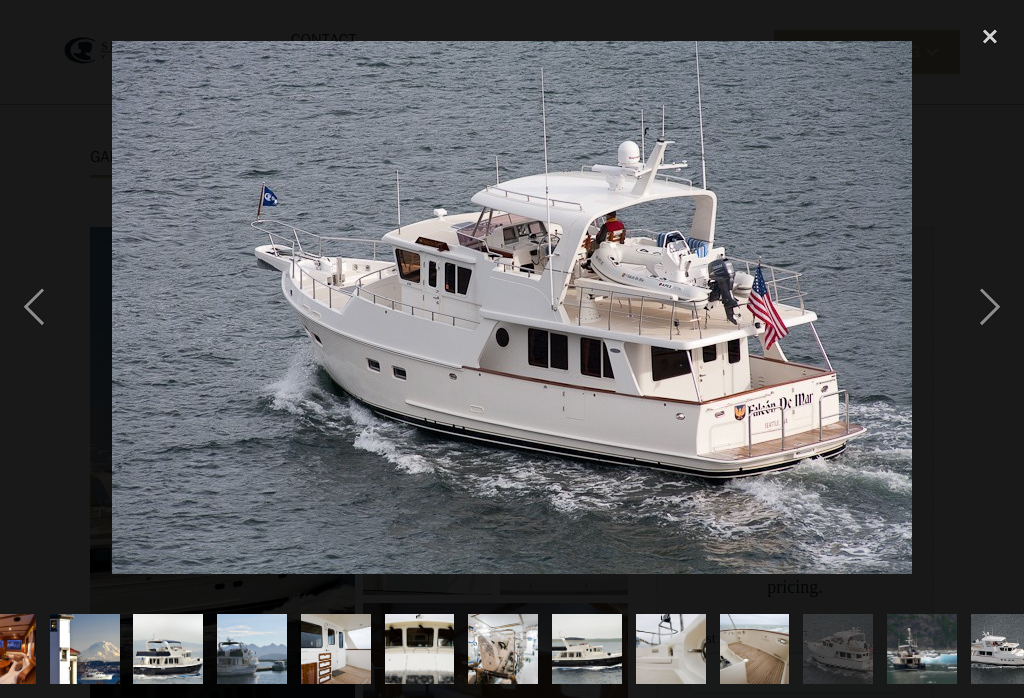 click at bounding box center (990, 36) 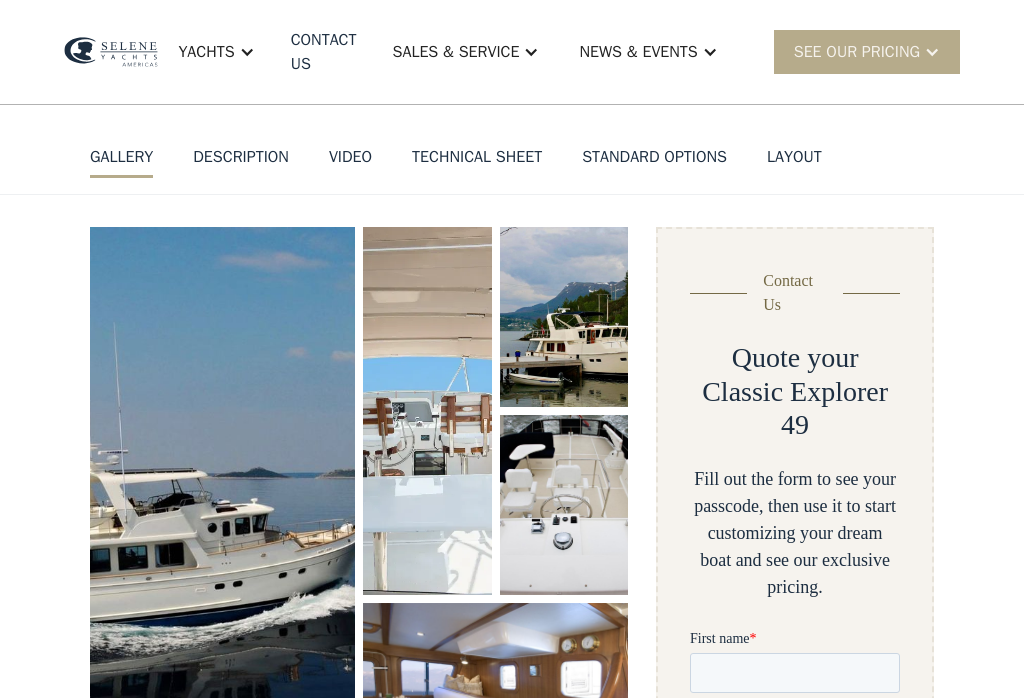 scroll, scrollTop: 0, scrollLeft: 0, axis: both 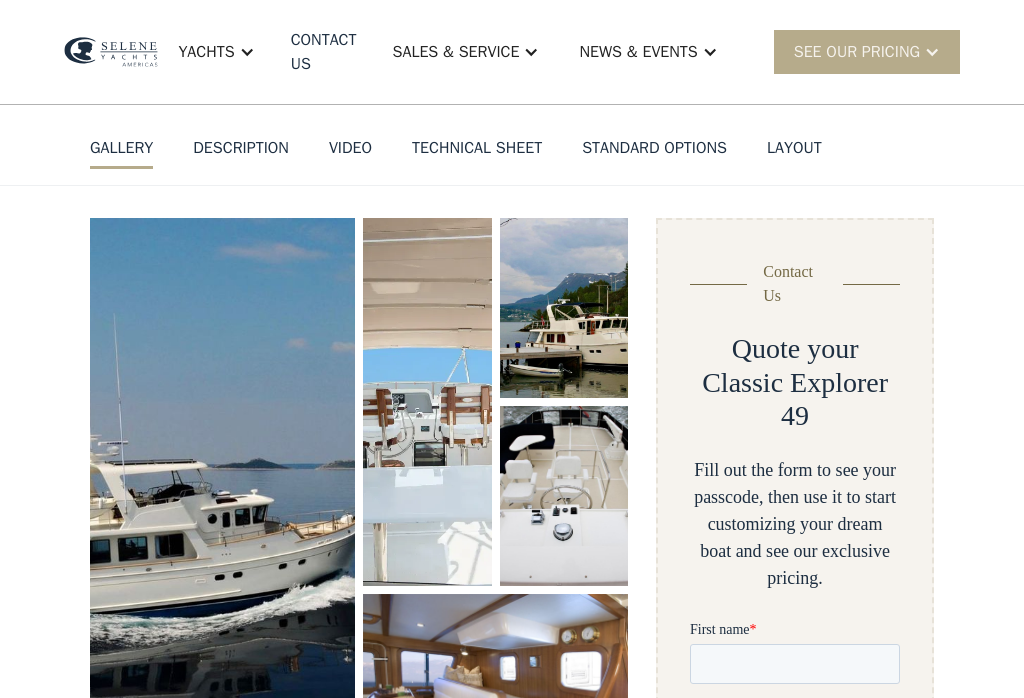 click on "Technical sheet" at bounding box center [477, 148] 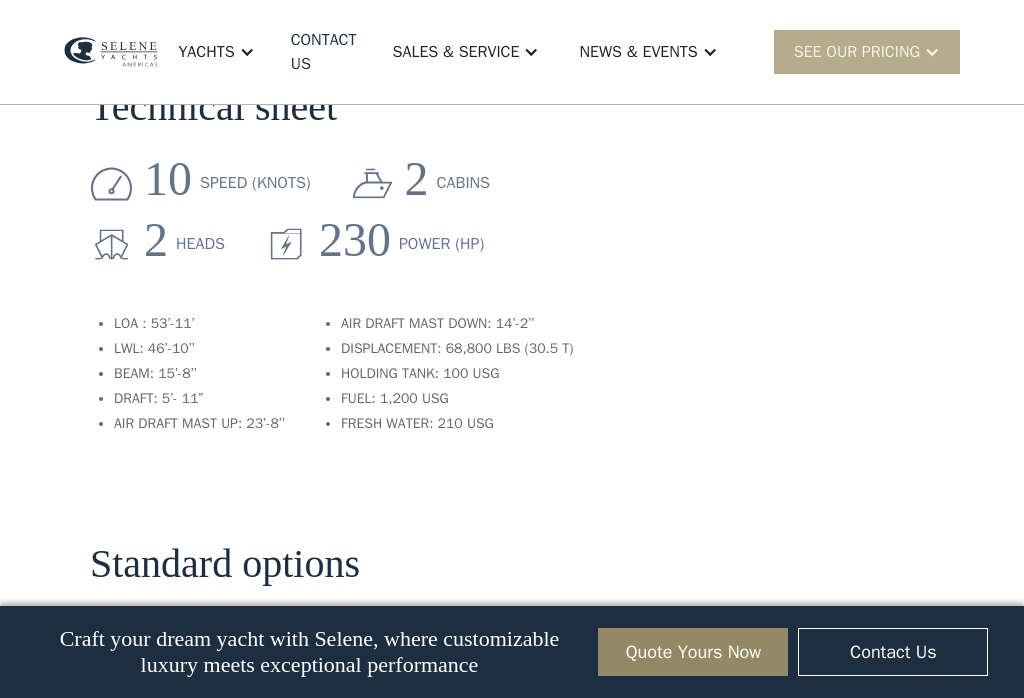 scroll, scrollTop: 2754, scrollLeft: 0, axis: vertical 